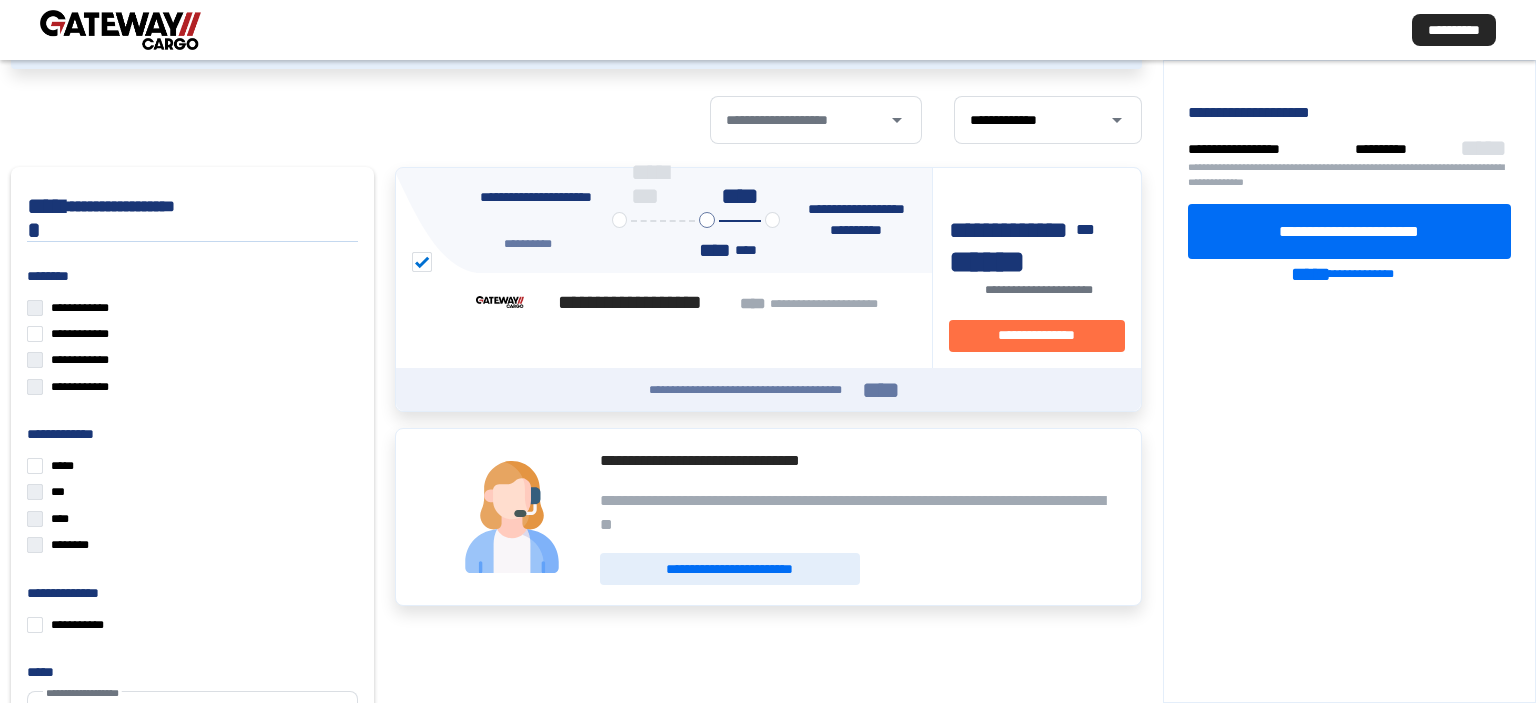 scroll, scrollTop: 0, scrollLeft: 0, axis: both 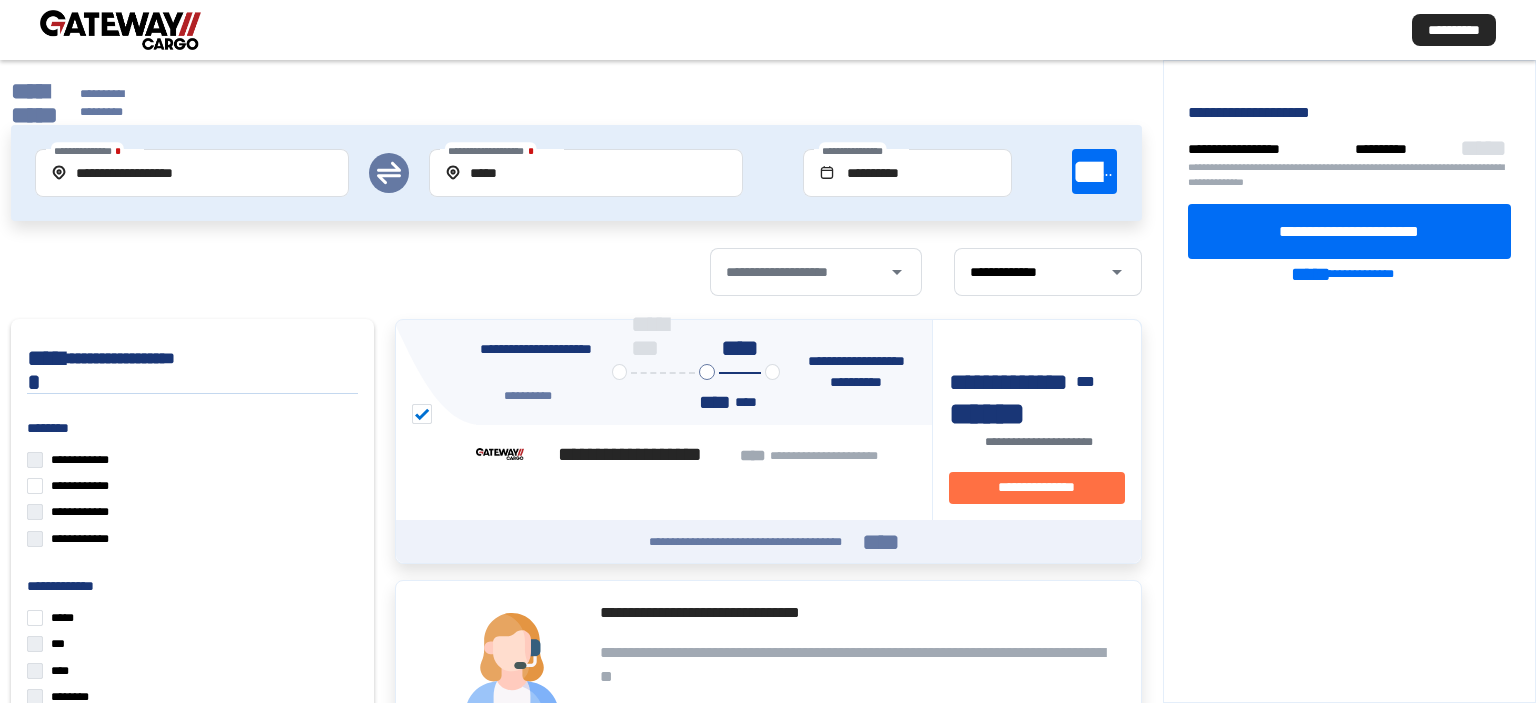 click on "**********" 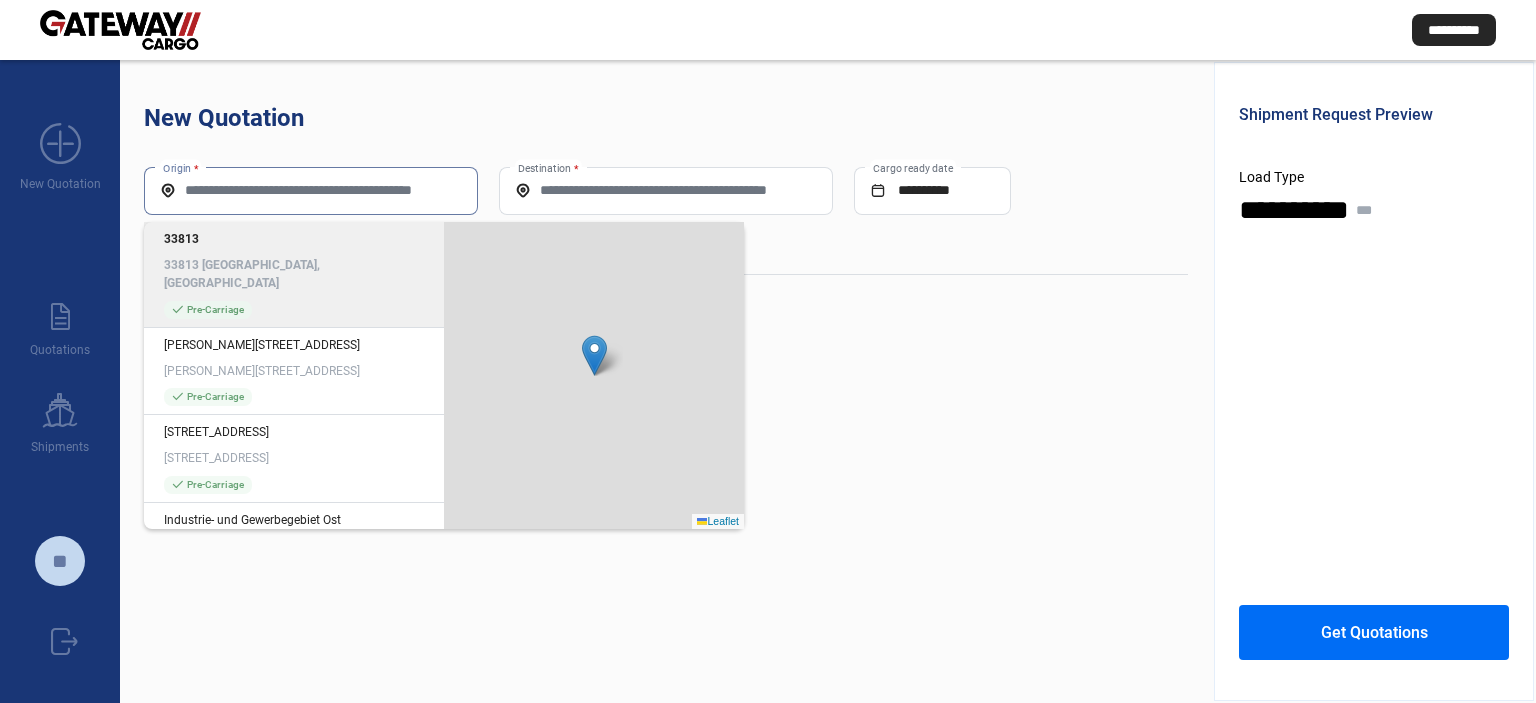 click on "Origin *" at bounding box center [311, 190] 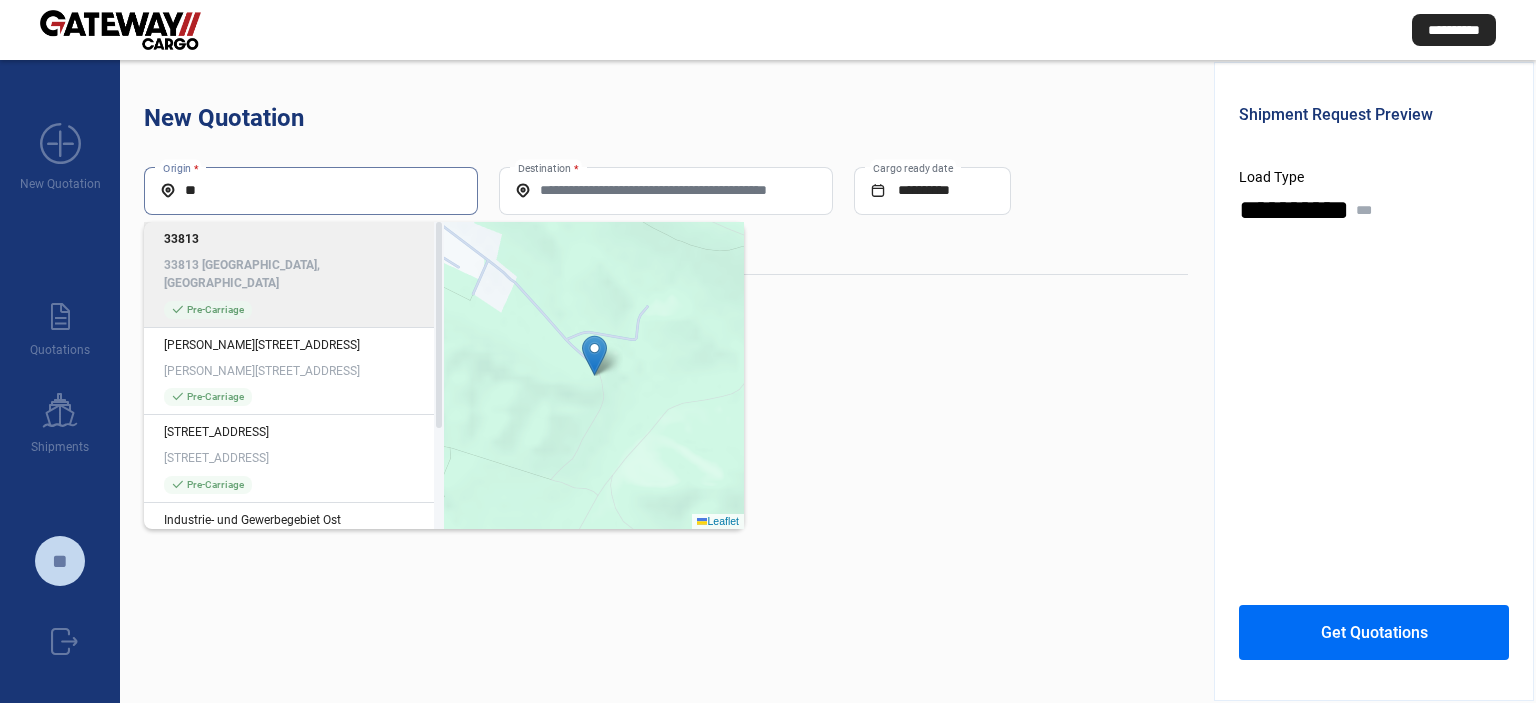 type on "*" 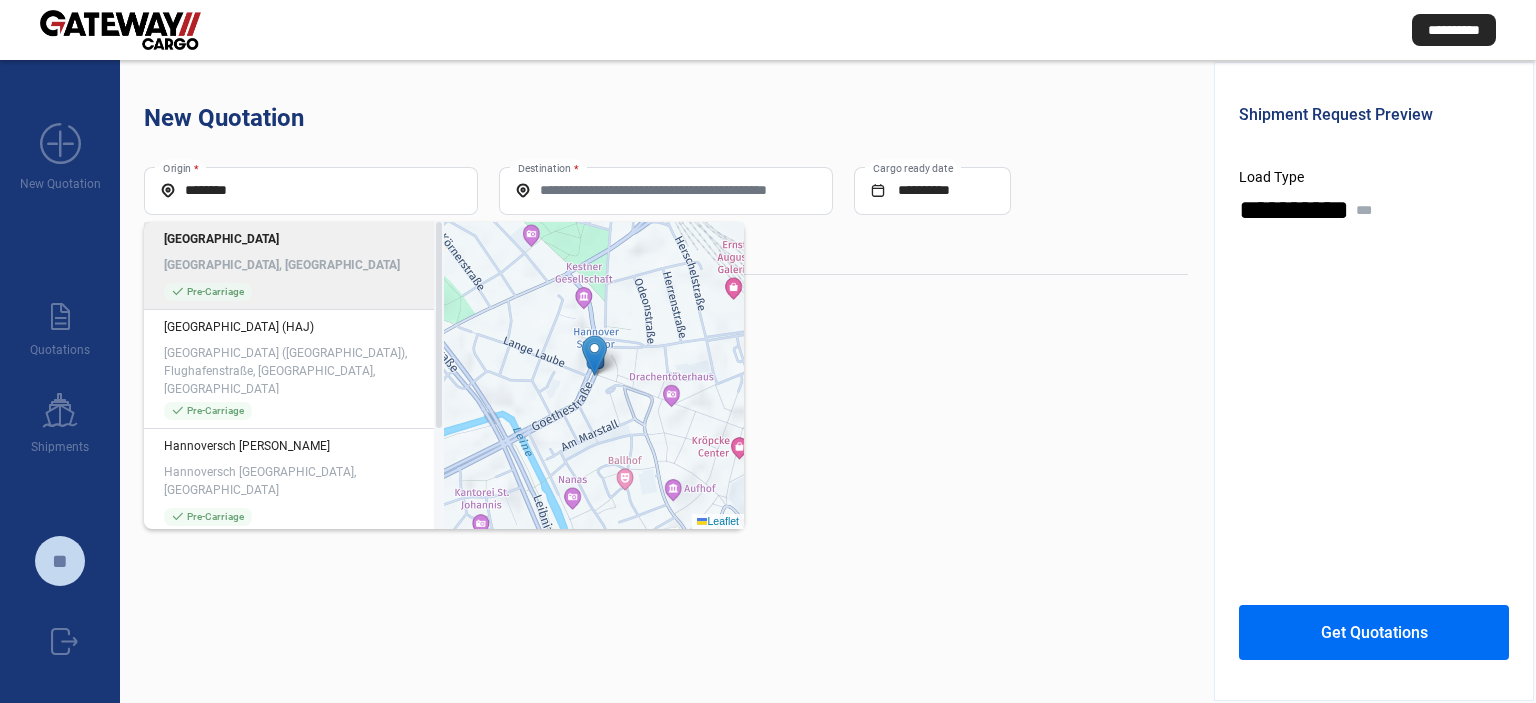 click on "[GEOGRAPHIC_DATA], [GEOGRAPHIC_DATA]" 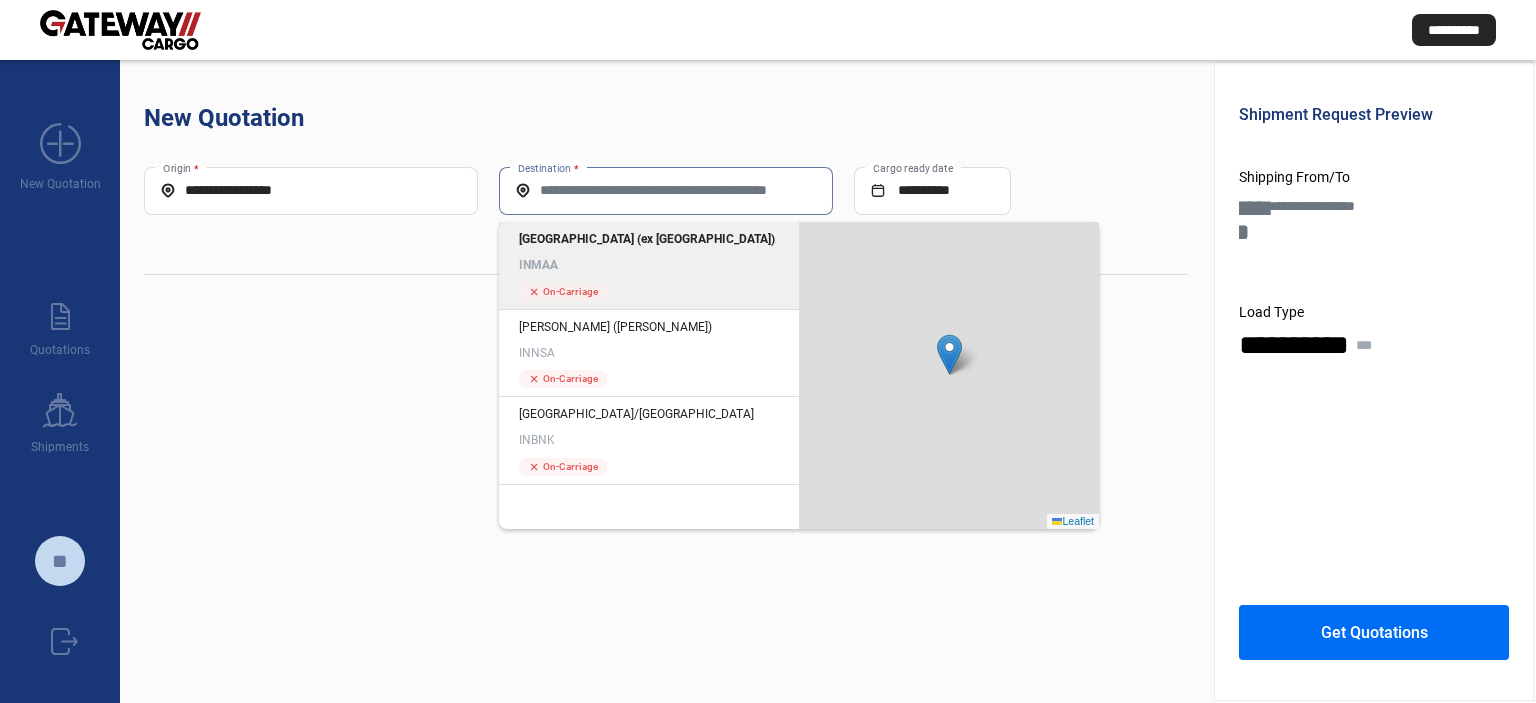 click on "Destination *" at bounding box center [666, 190] 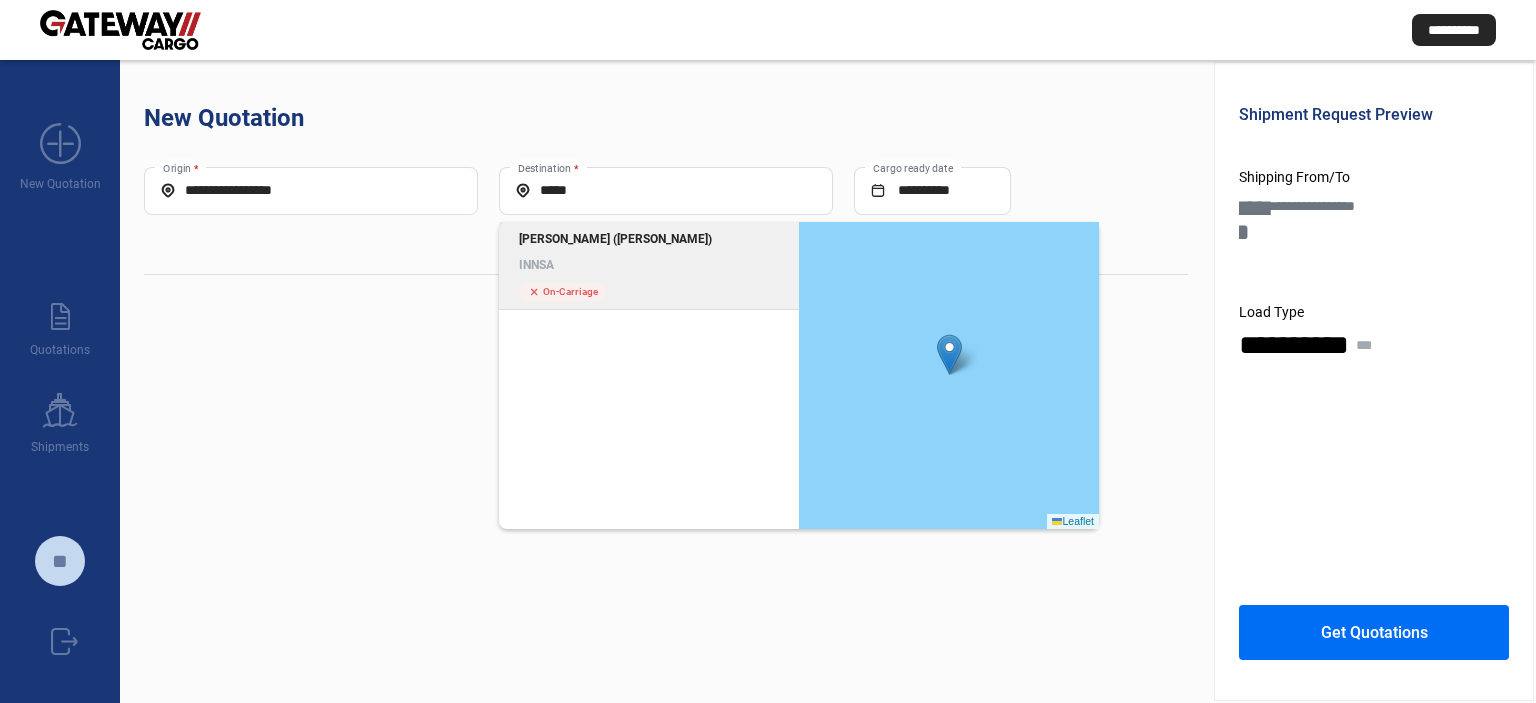 click on "INNSA" 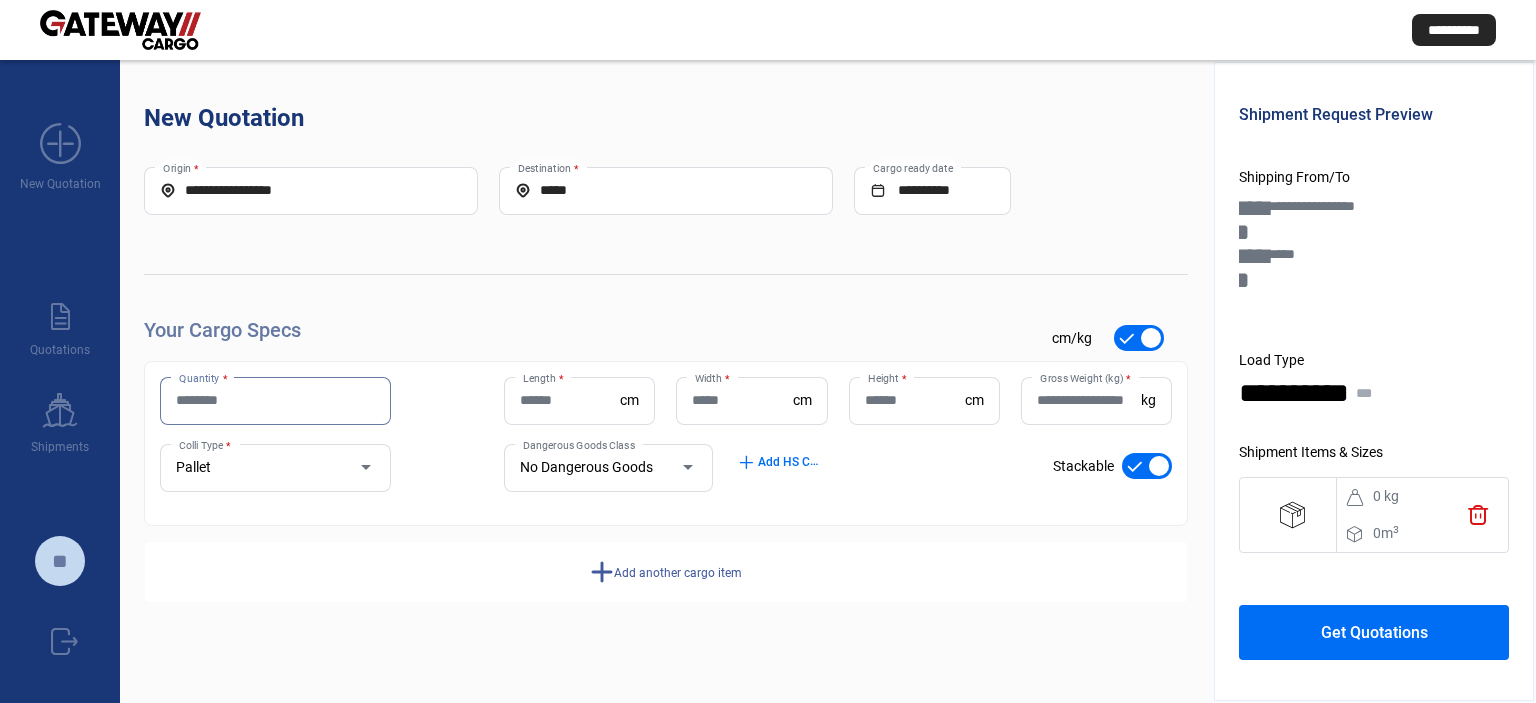 click on "Quantity *" at bounding box center [275, 400] 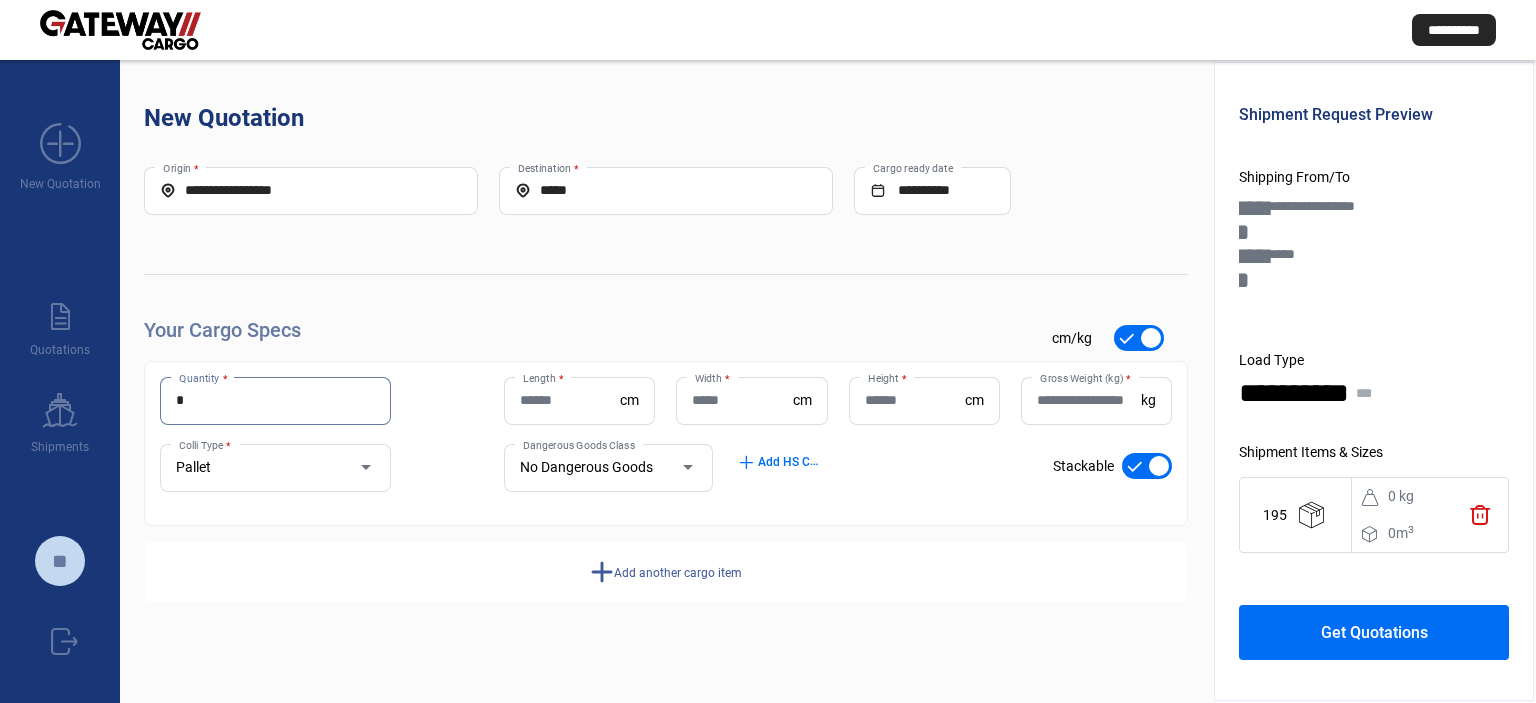 type on "*" 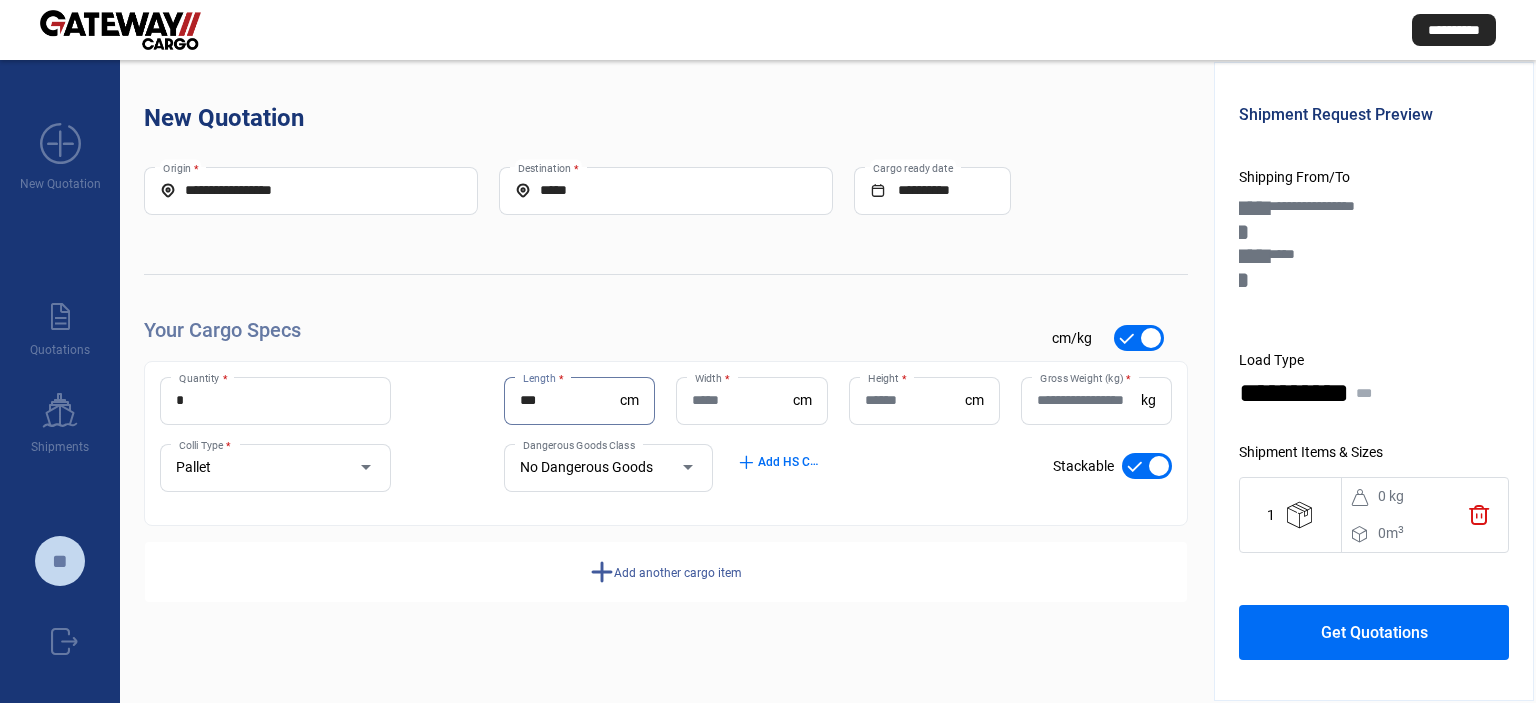 type on "***" 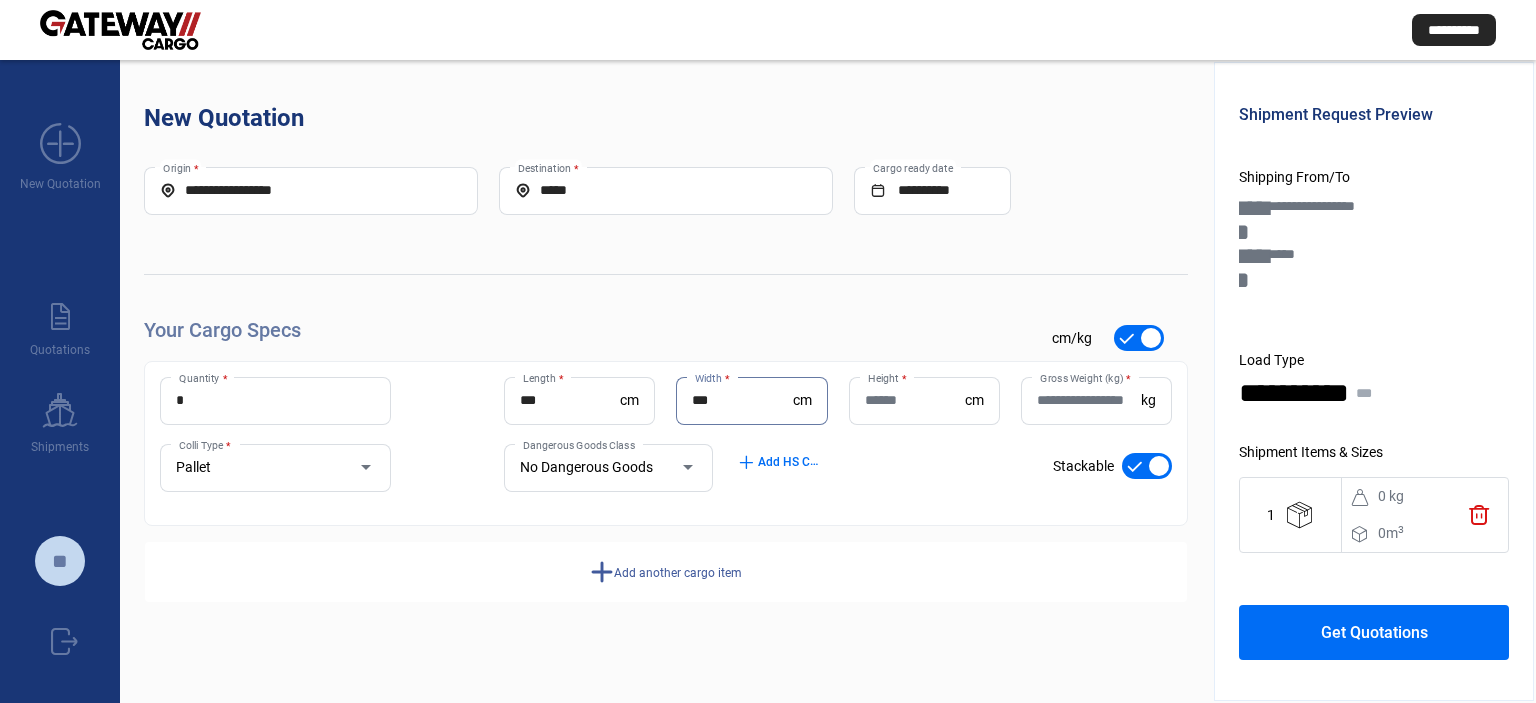 type on "***" 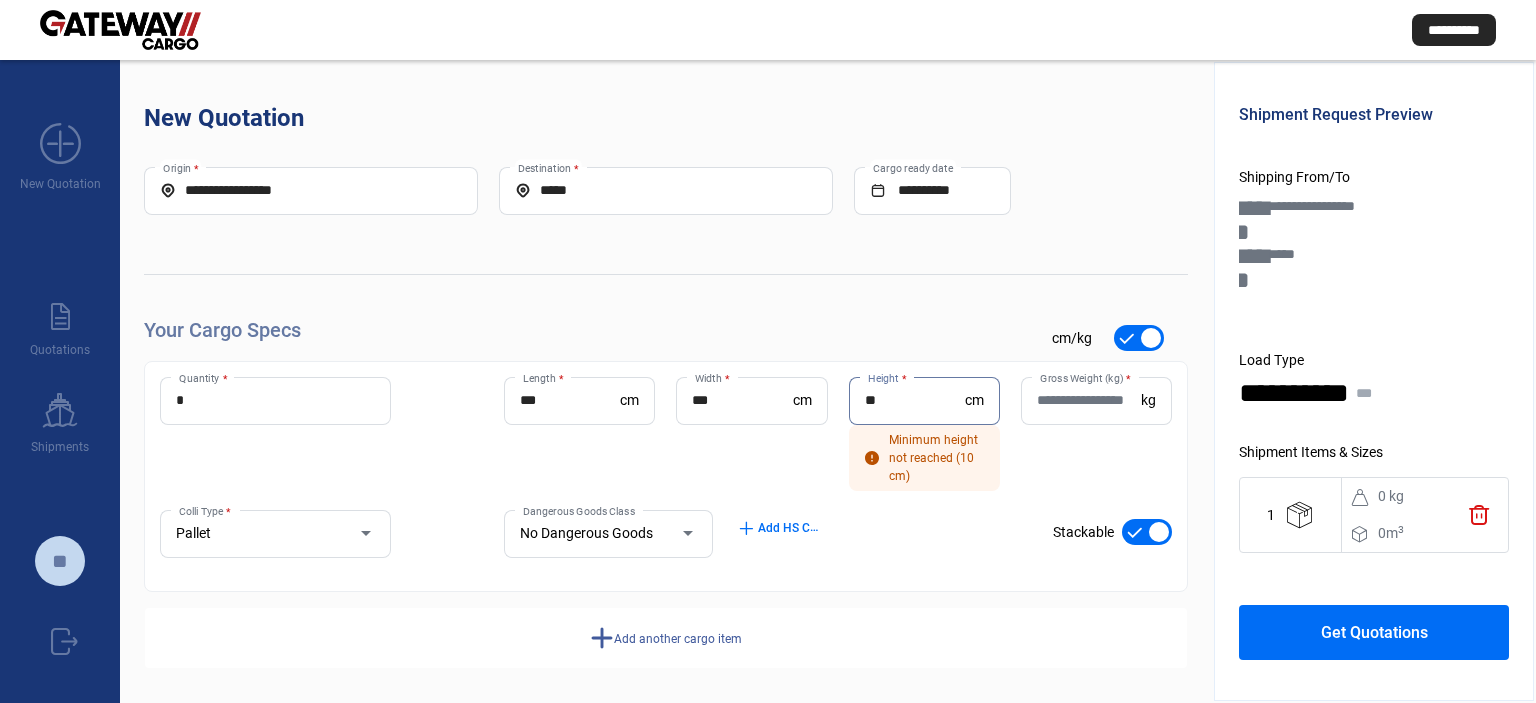 type on "**" 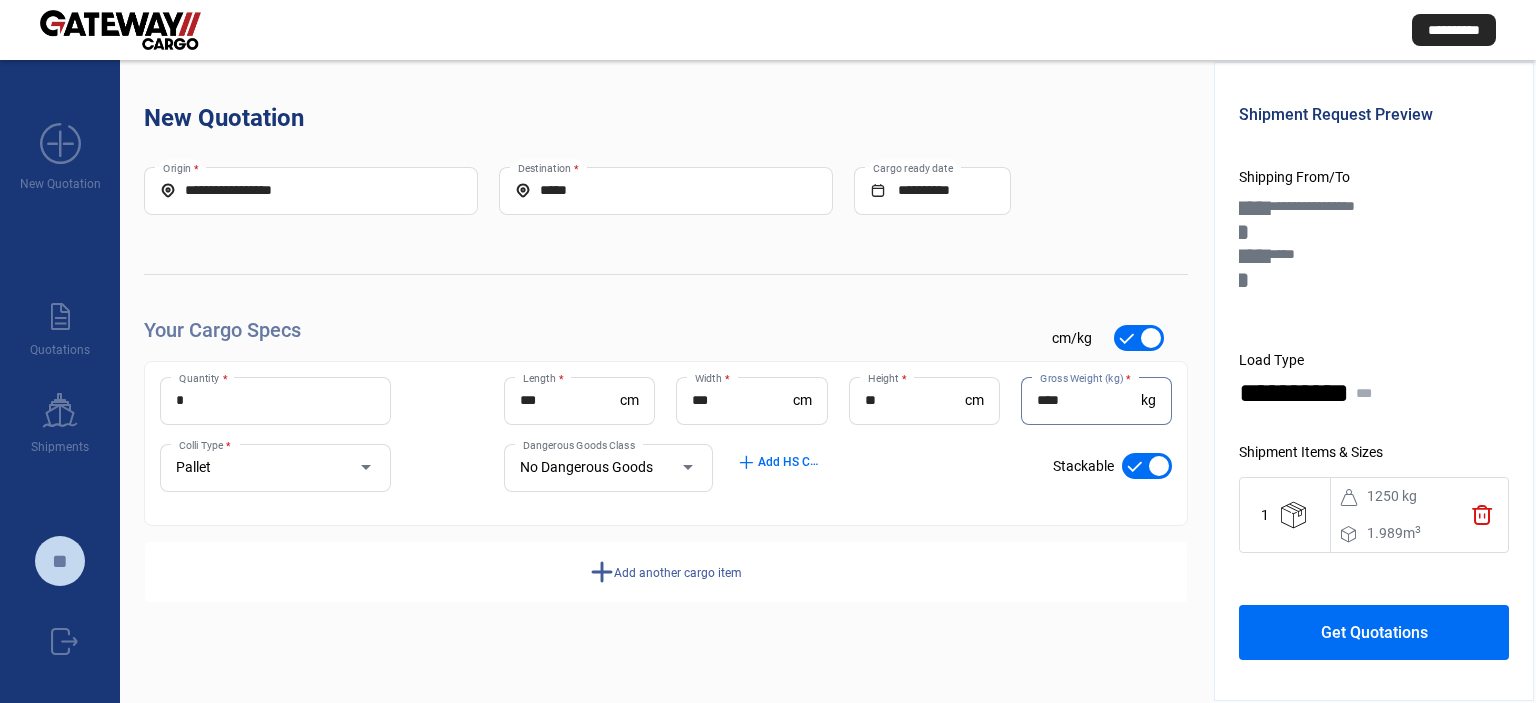 type on "****" 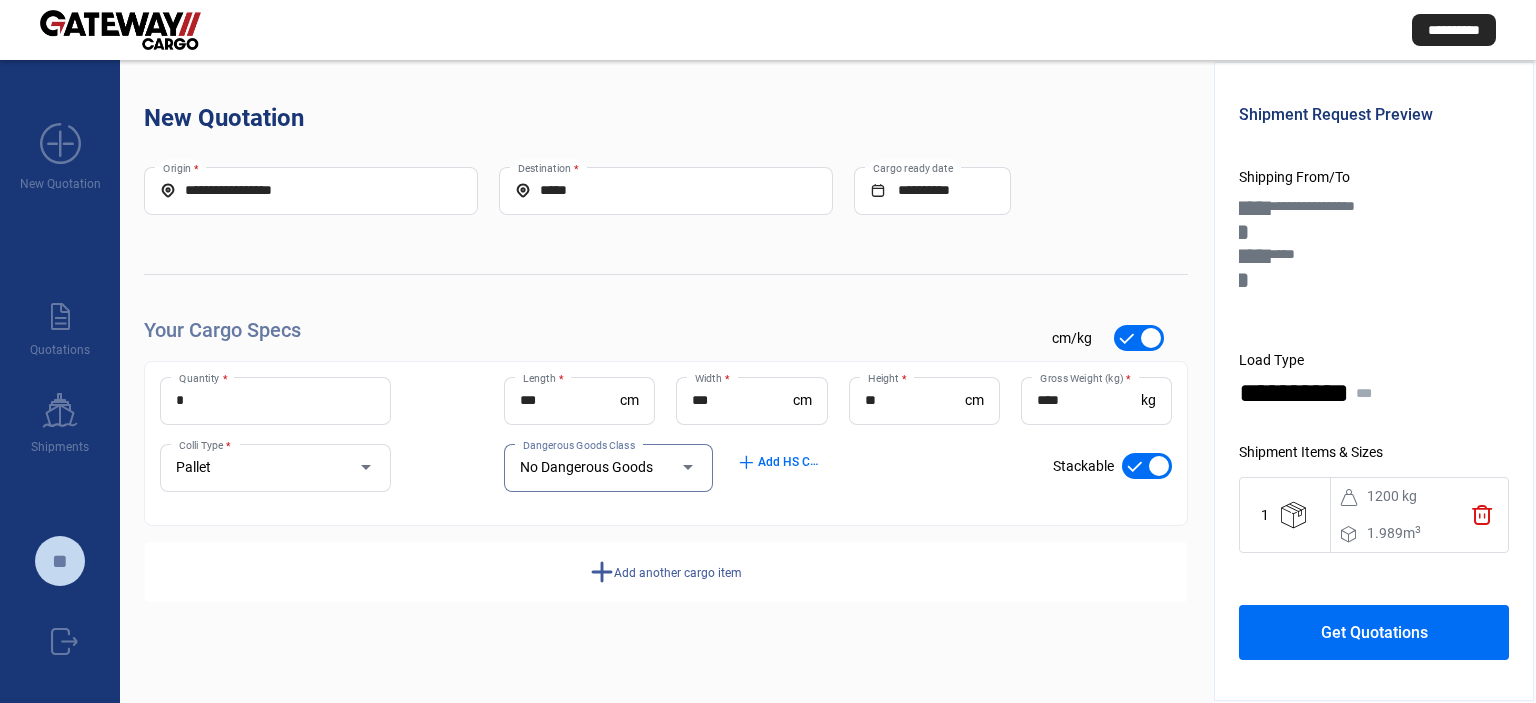 type 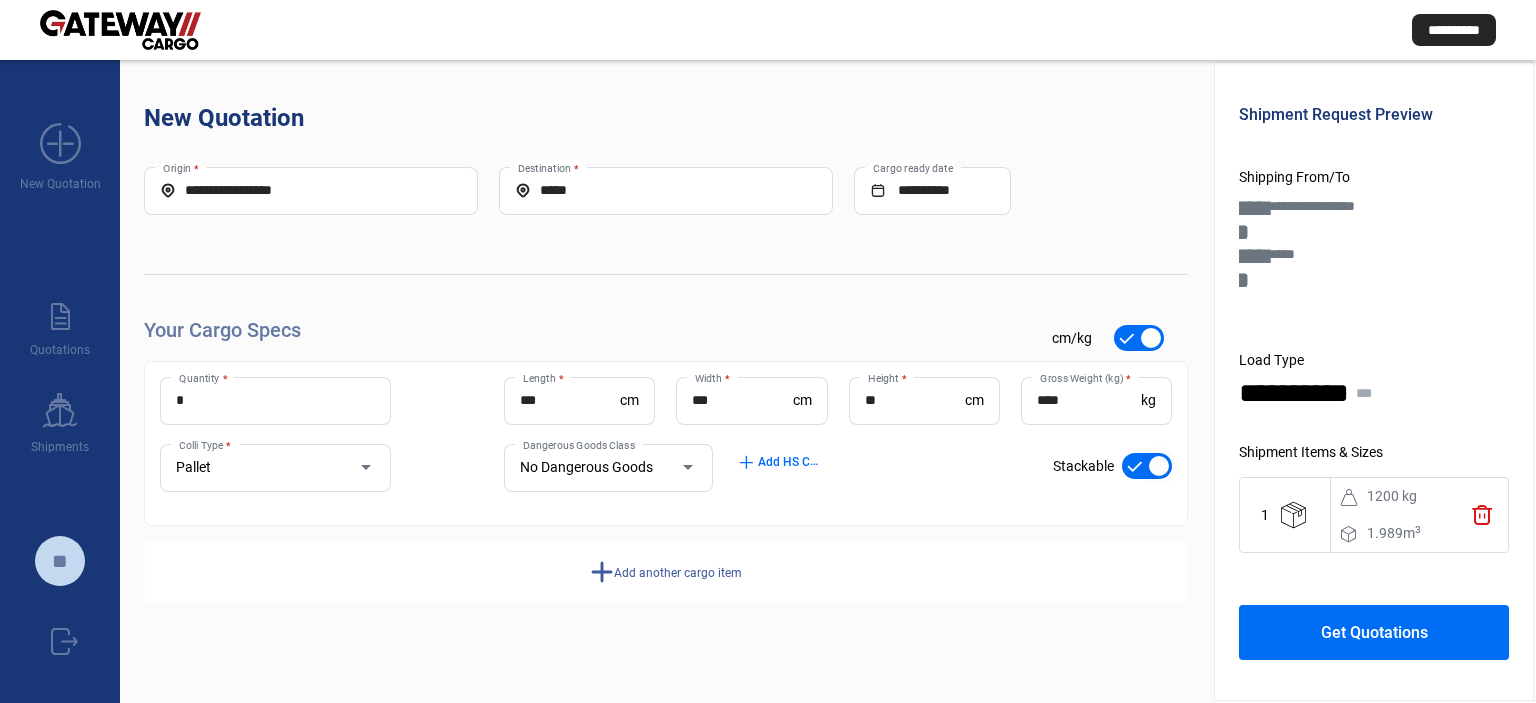 type 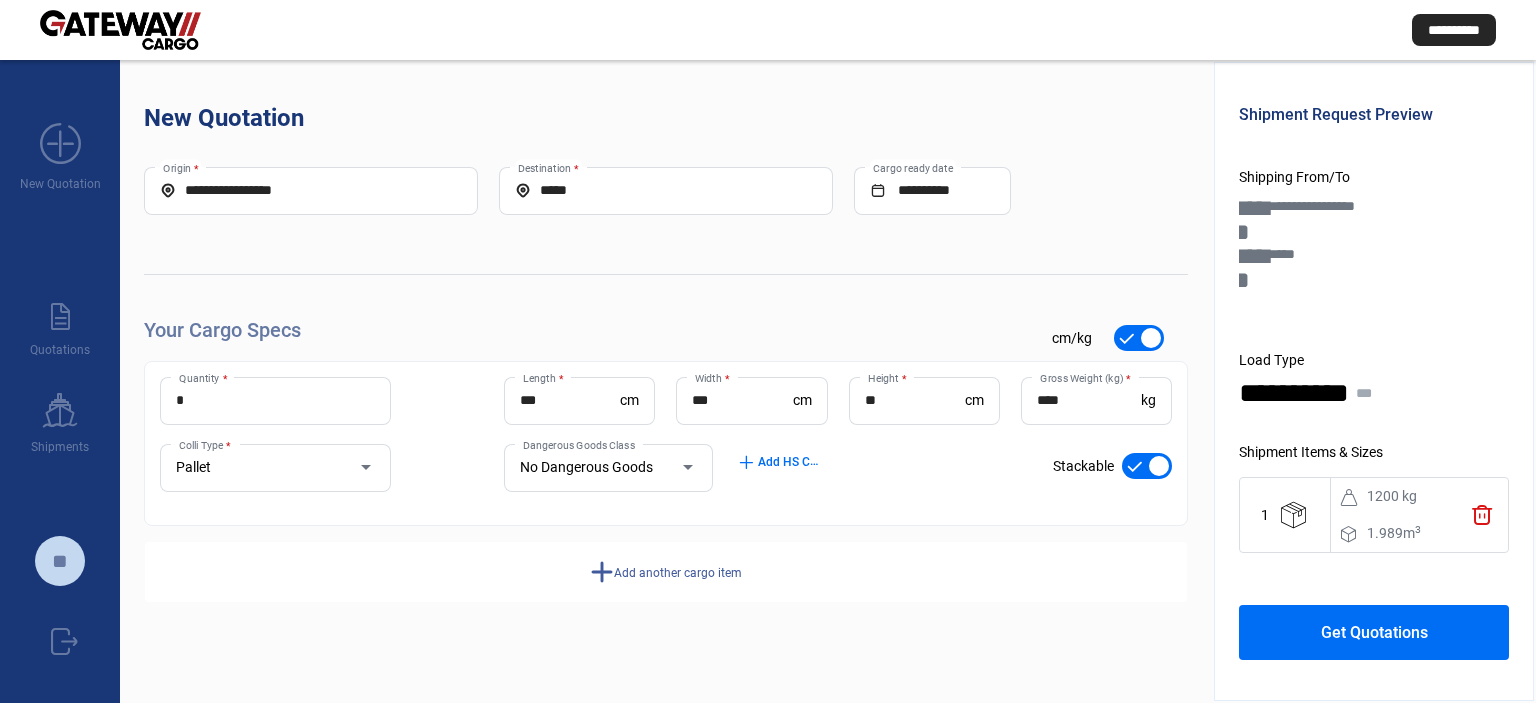 type 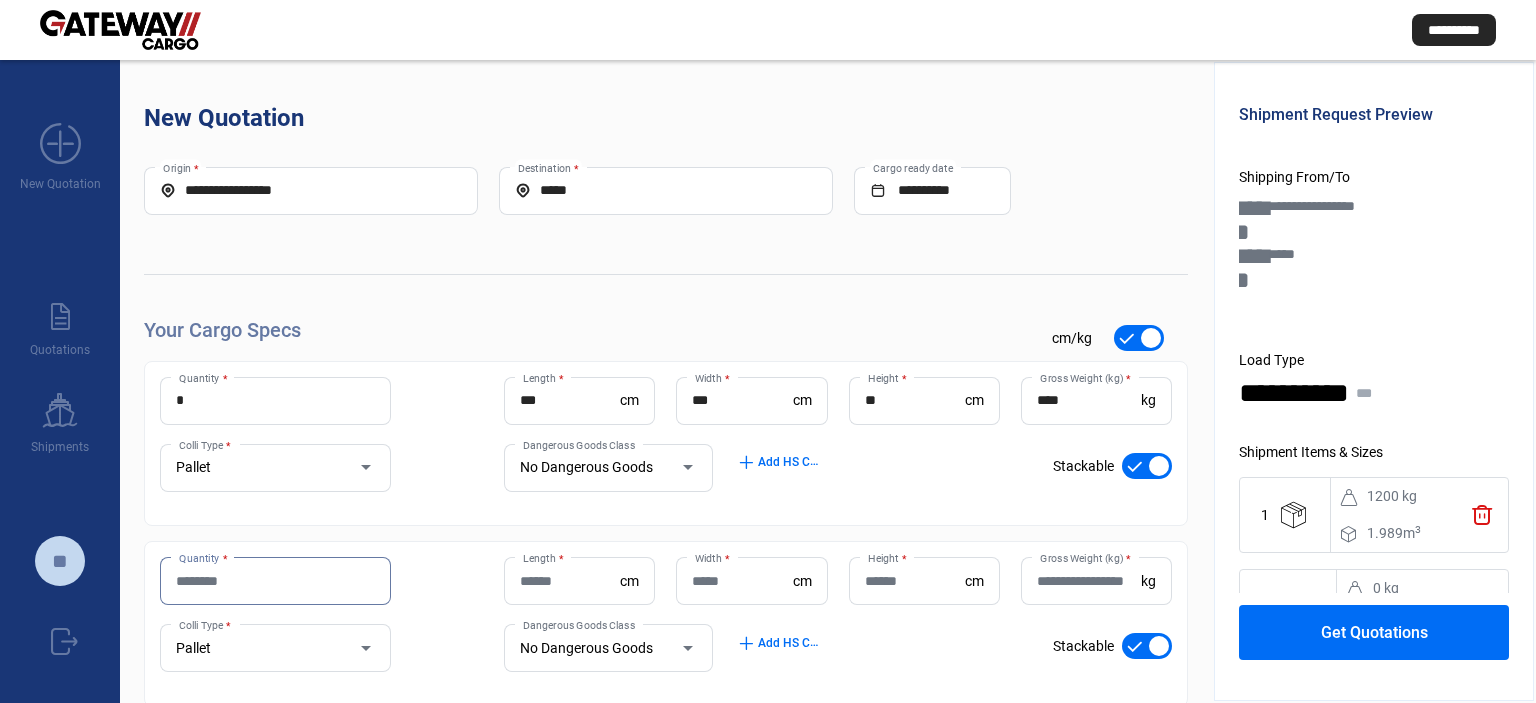 click on "Quantity *" at bounding box center (275, 581) 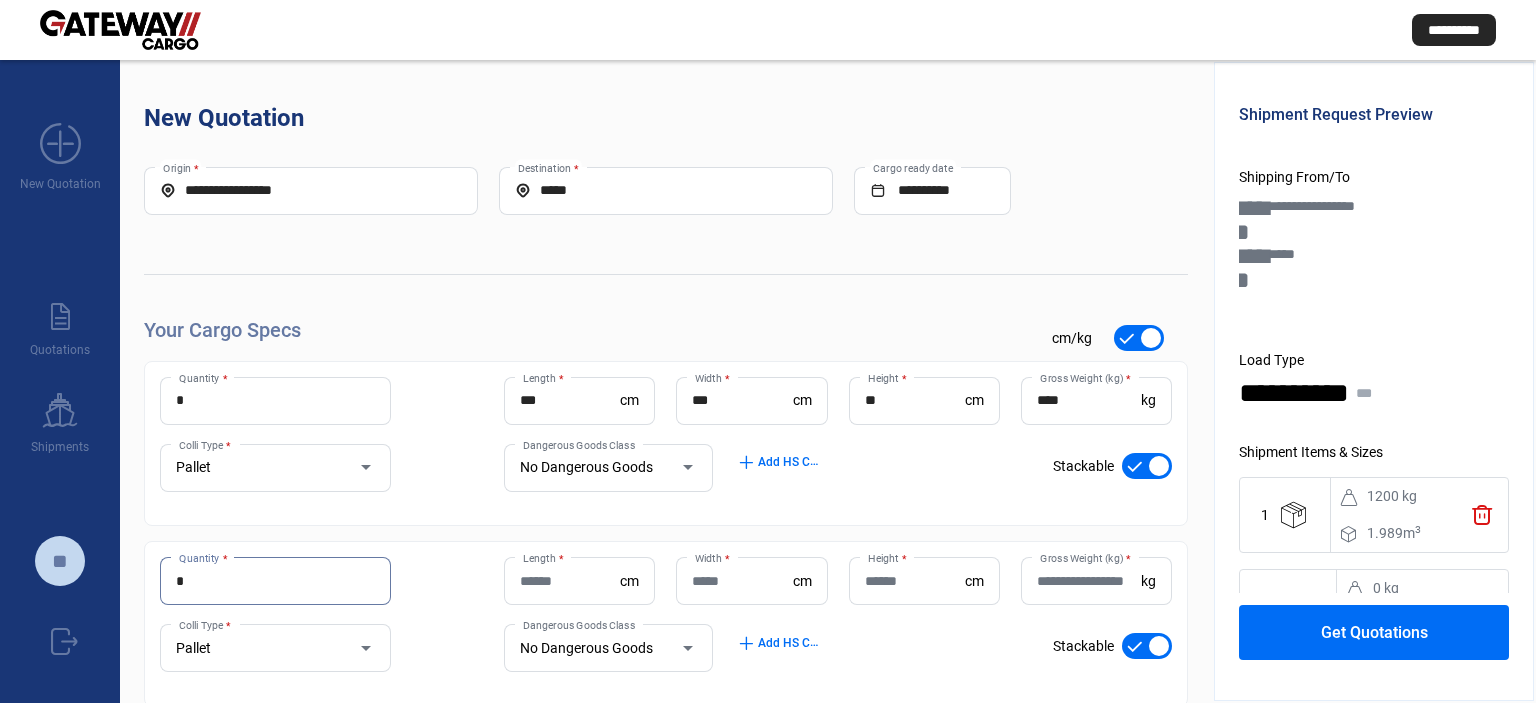 type on "*" 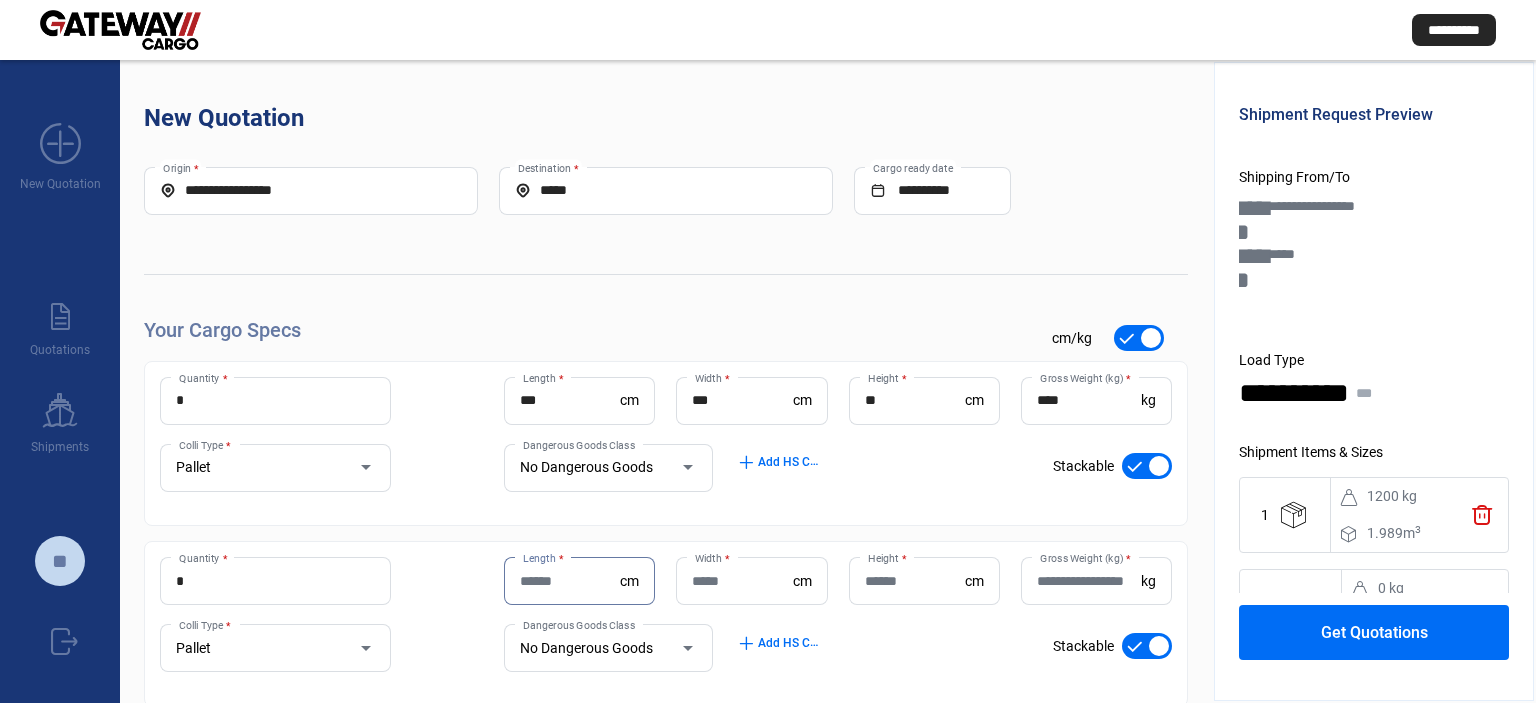 scroll, scrollTop: 120, scrollLeft: 0, axis: vertical 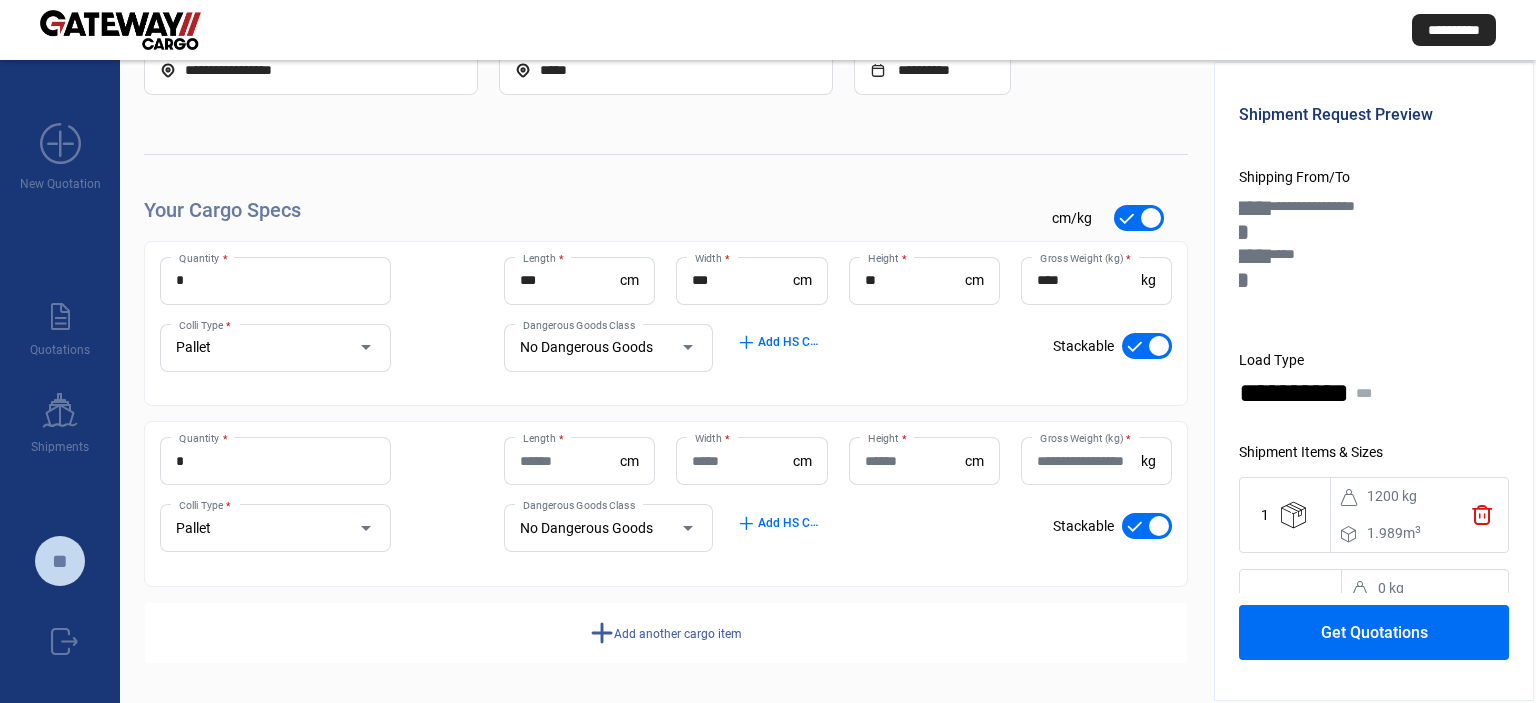 click on "trash" 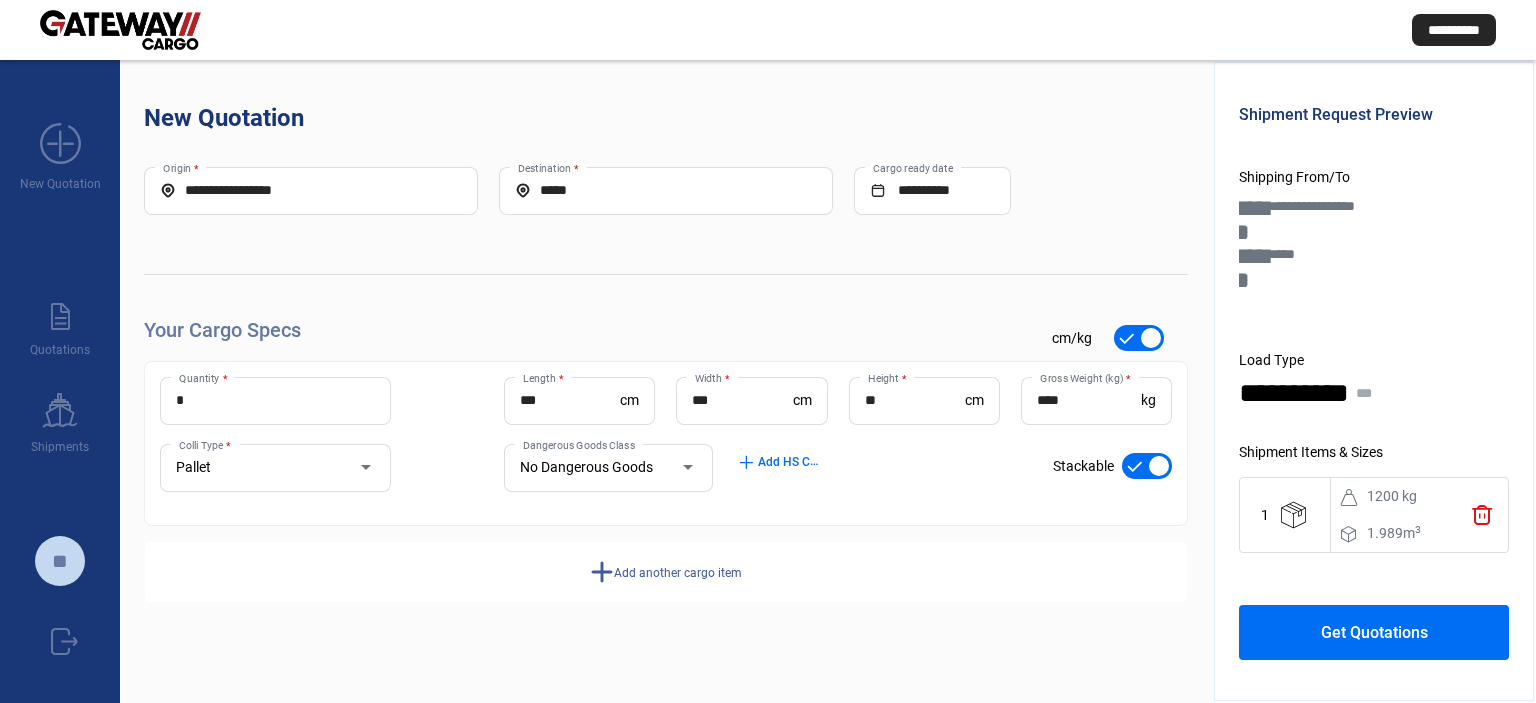scroll, scrollTop: 0, scrollLeft: 0, axis: both 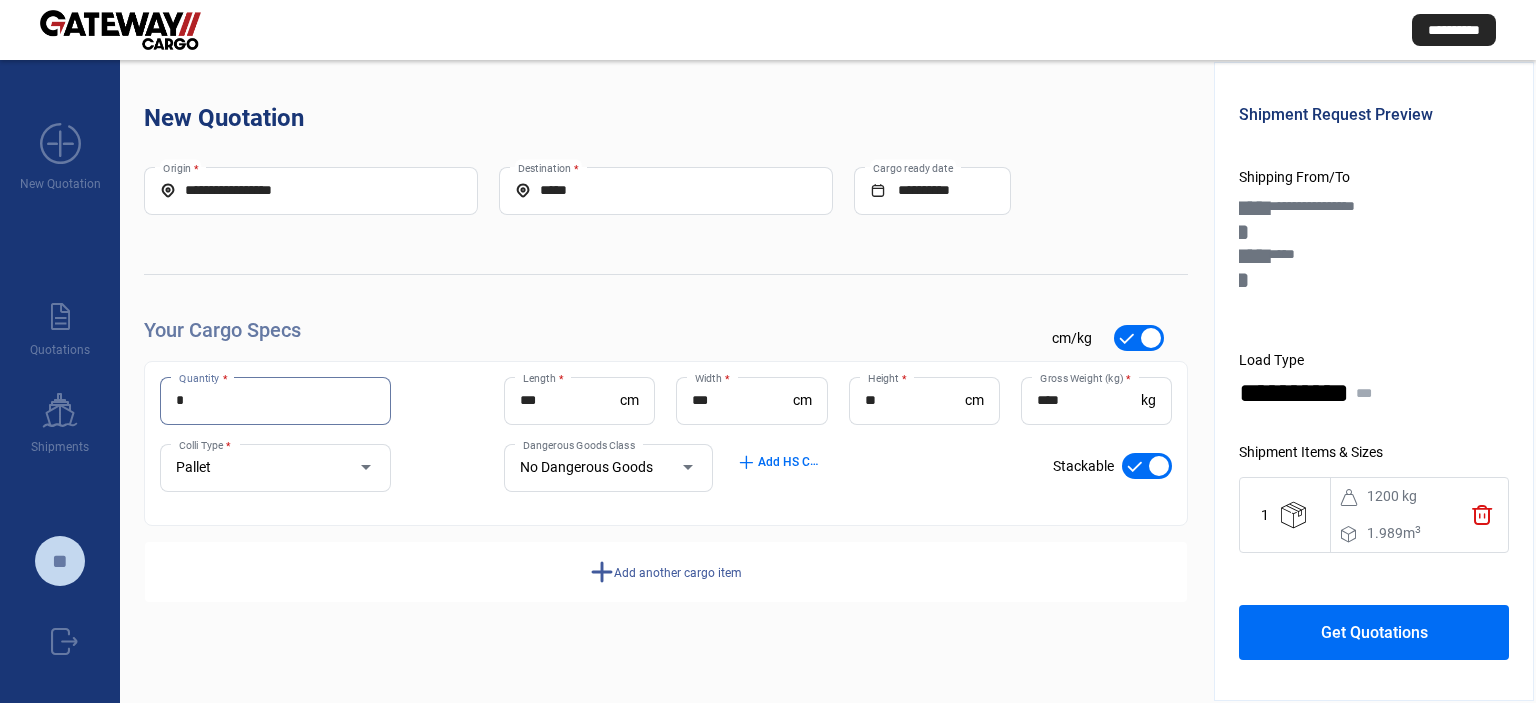click on "*" at bounding box center (275, 400) 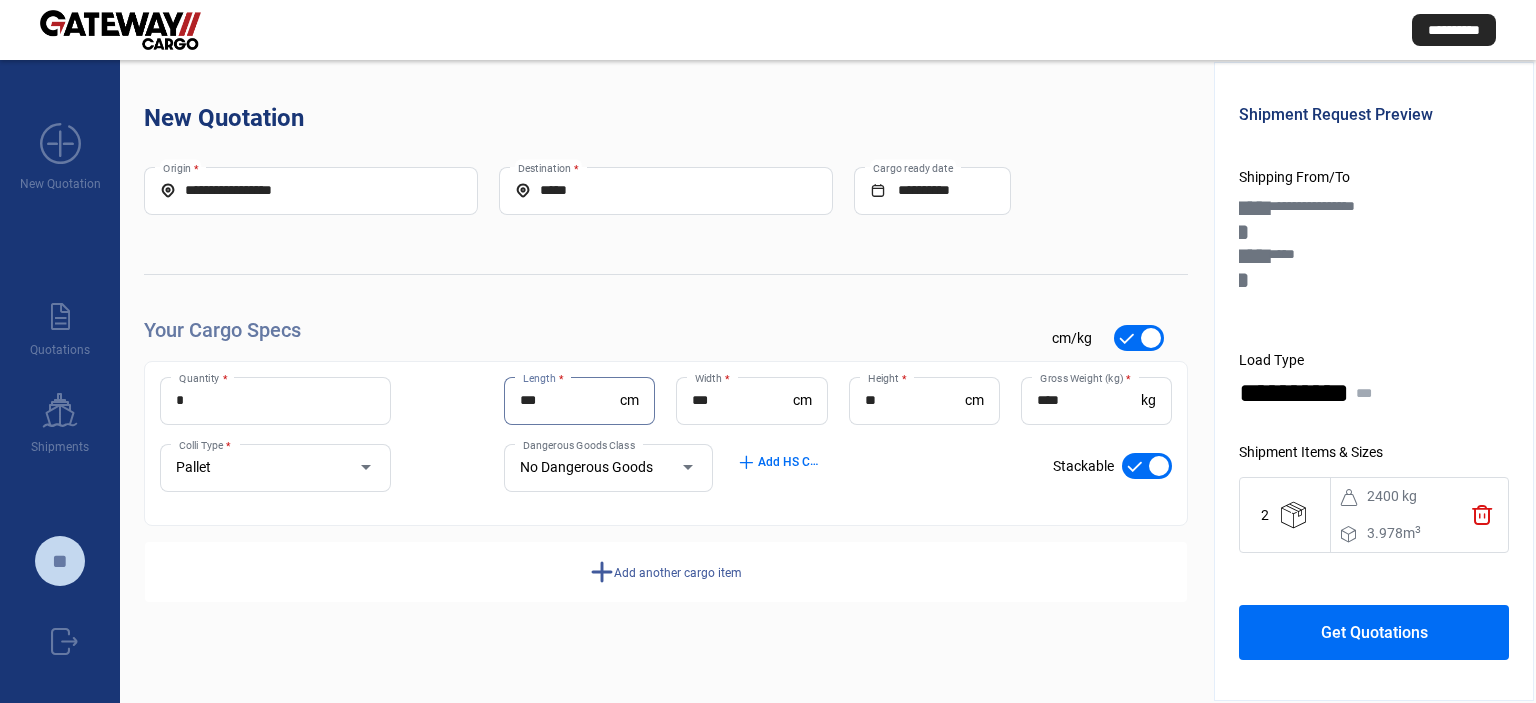 scroll, scrollTop: 112, scrollLeft: 0, axis: vertical 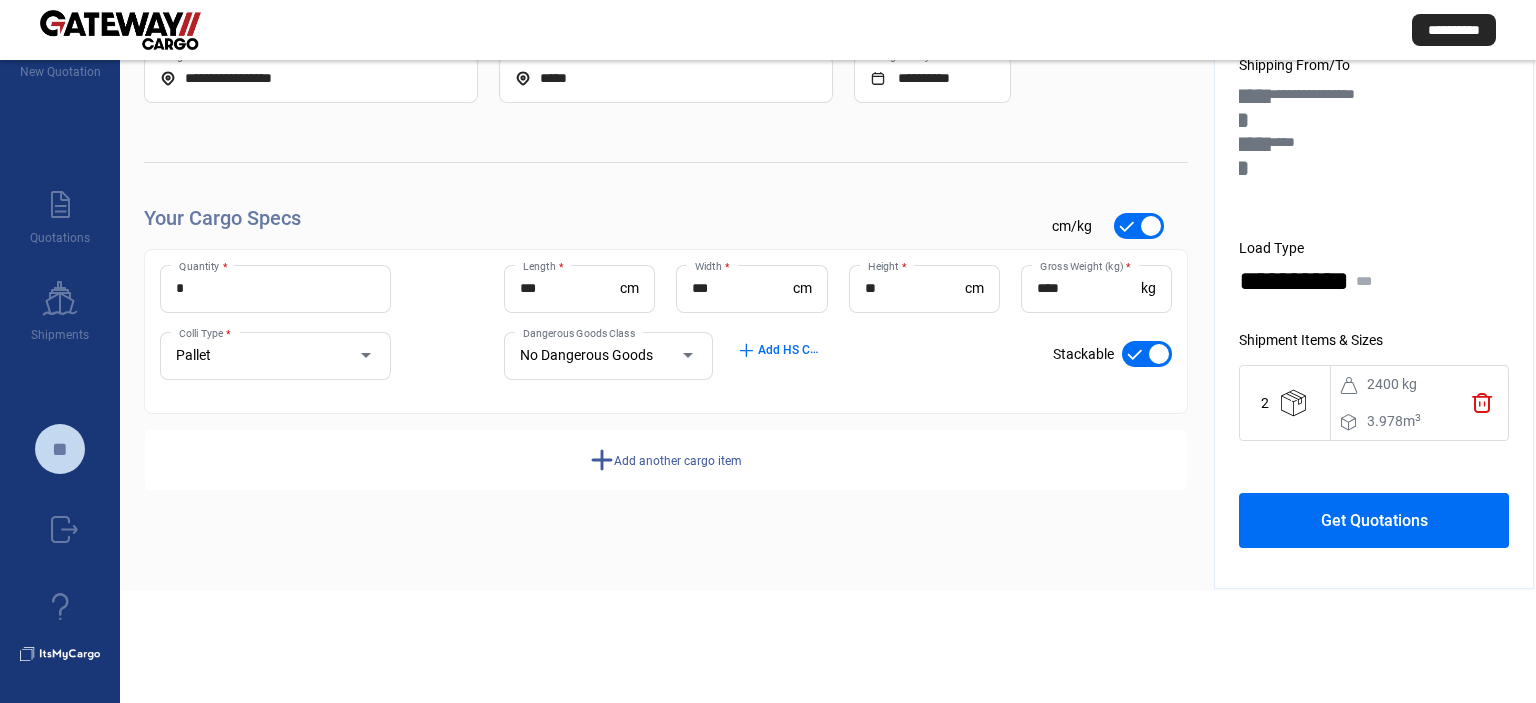 click on "Get Quotations" 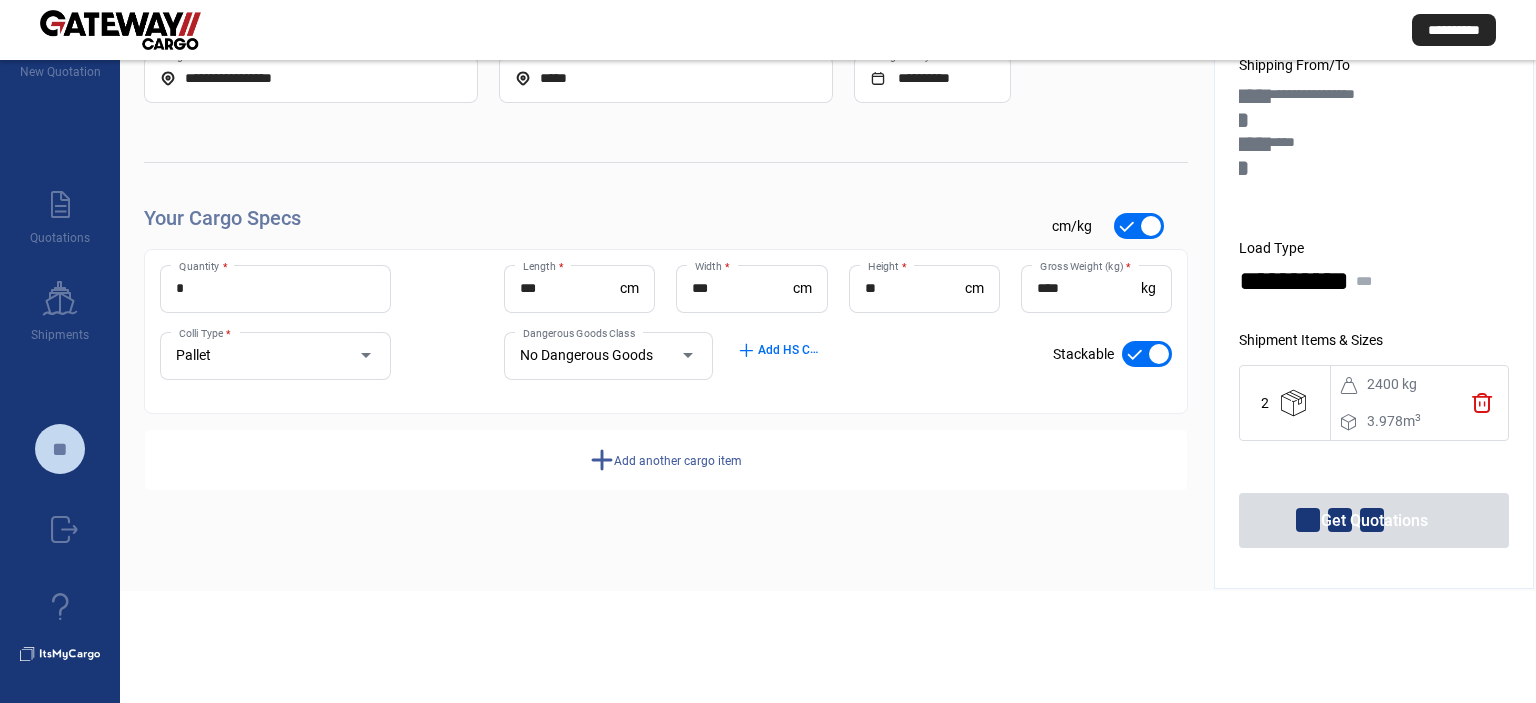 scroll, scrollTop: 0, scrollLeft: 0, axis: both 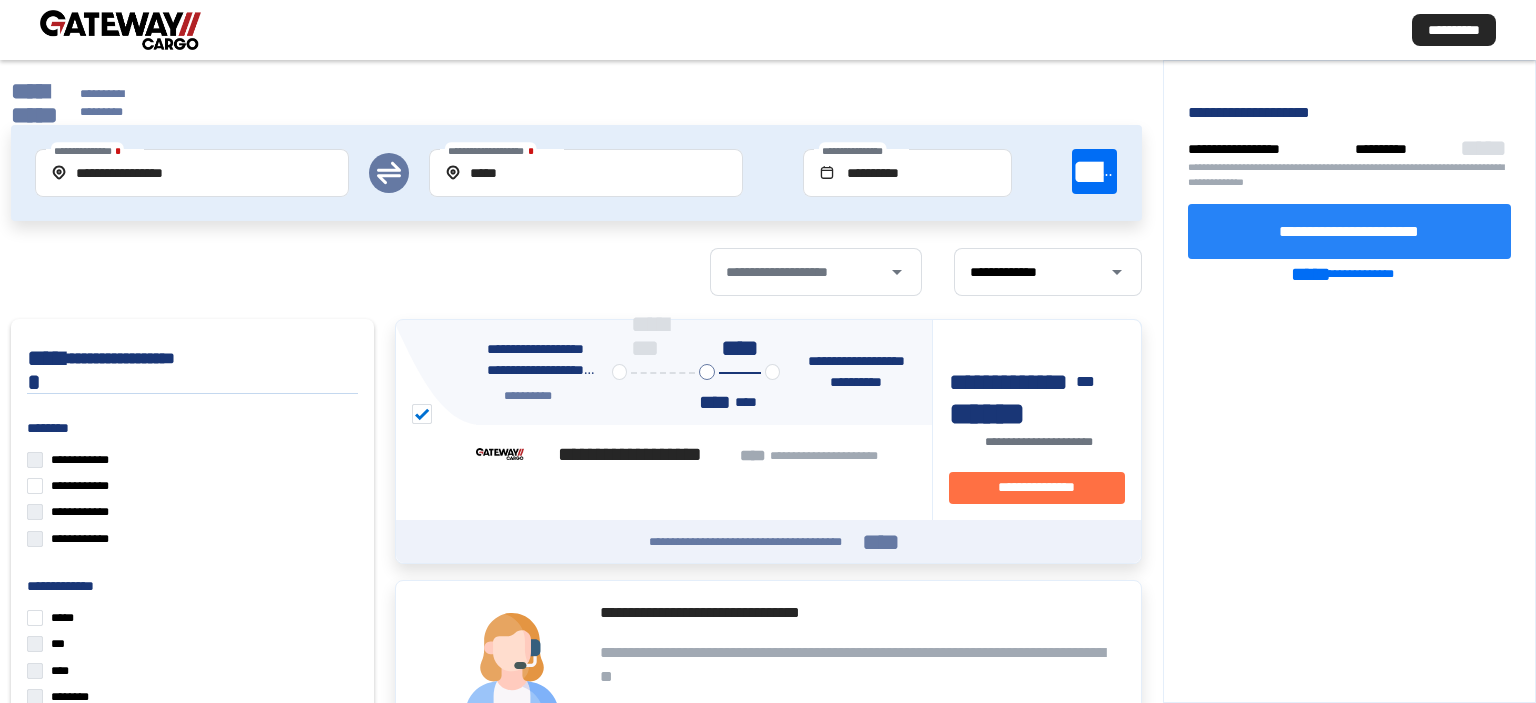 click on "**********" 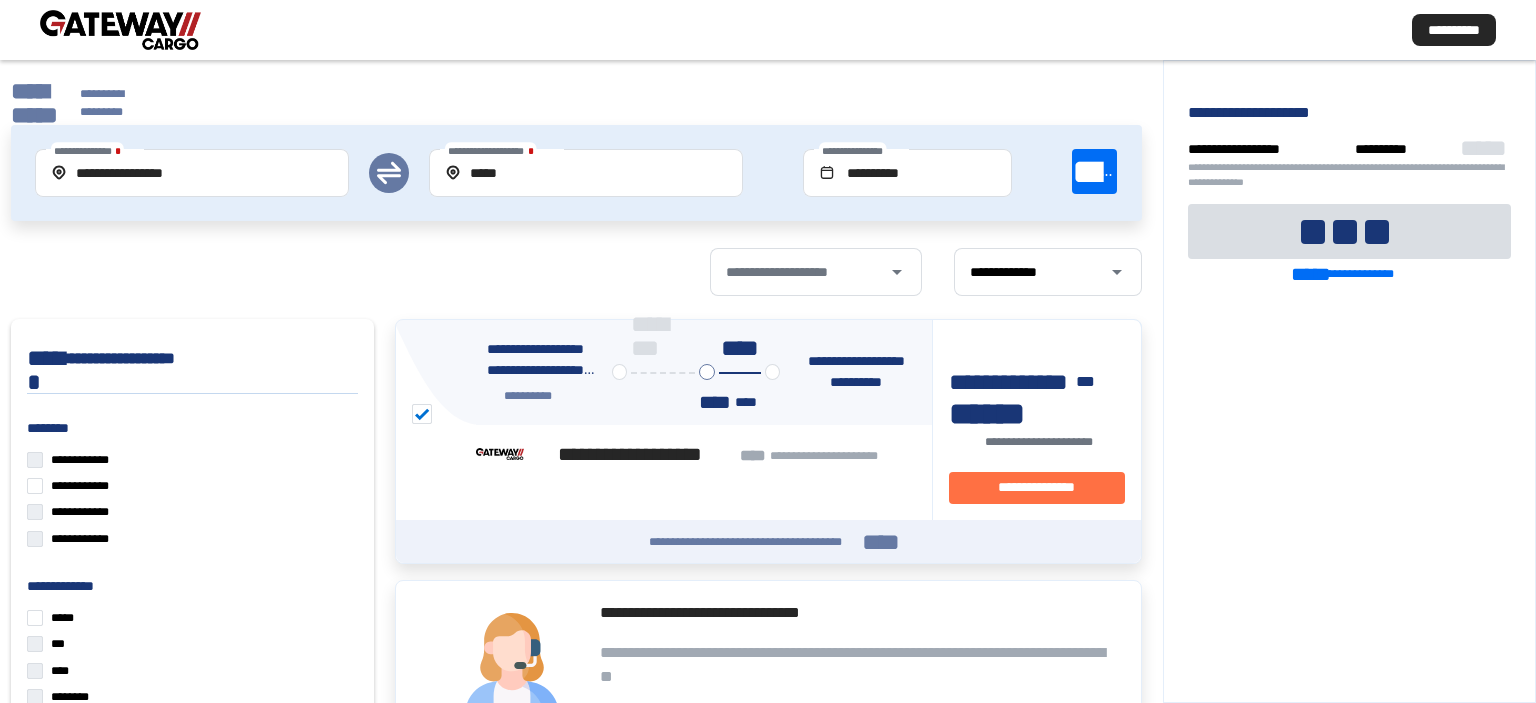 scroll, scrollTop: 220, scrollLeft: 0, axis: vertical 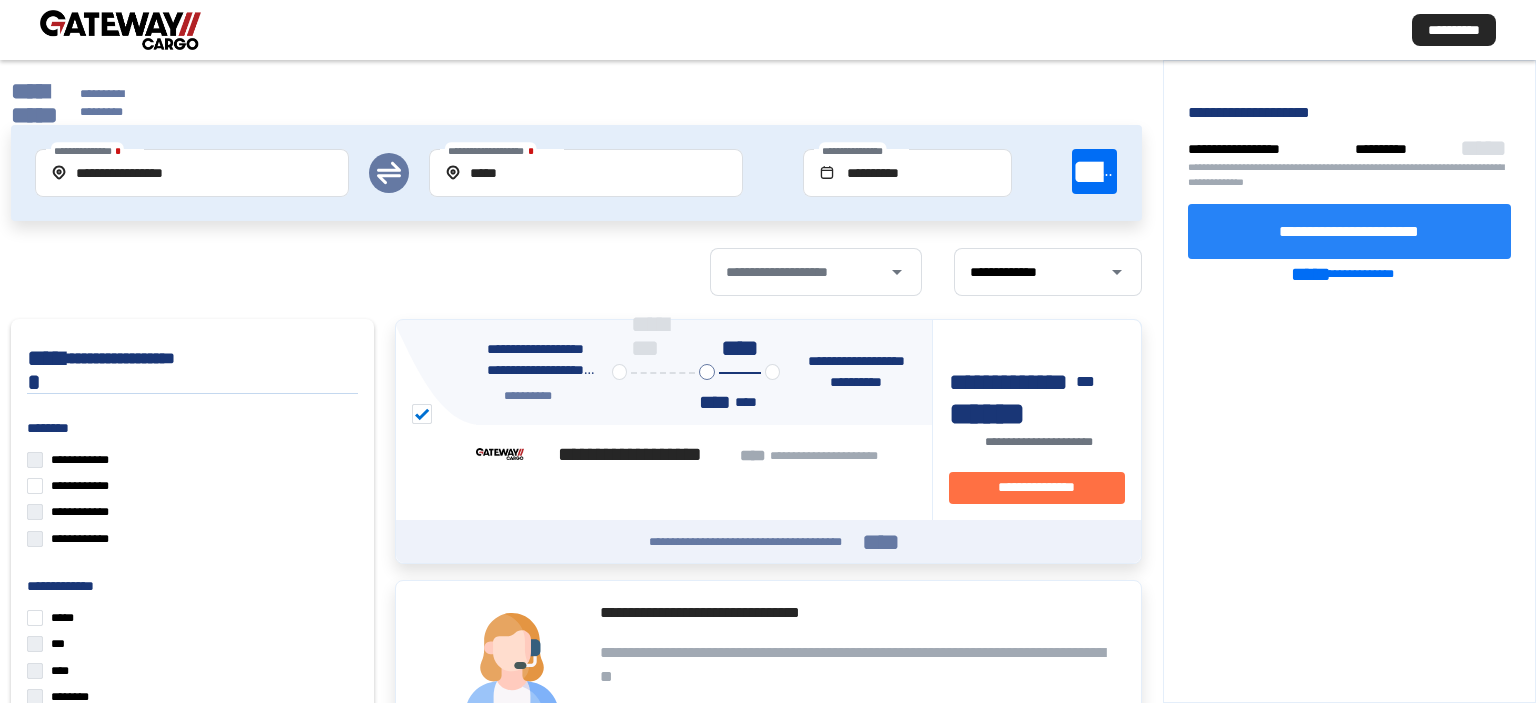 click on "**********" 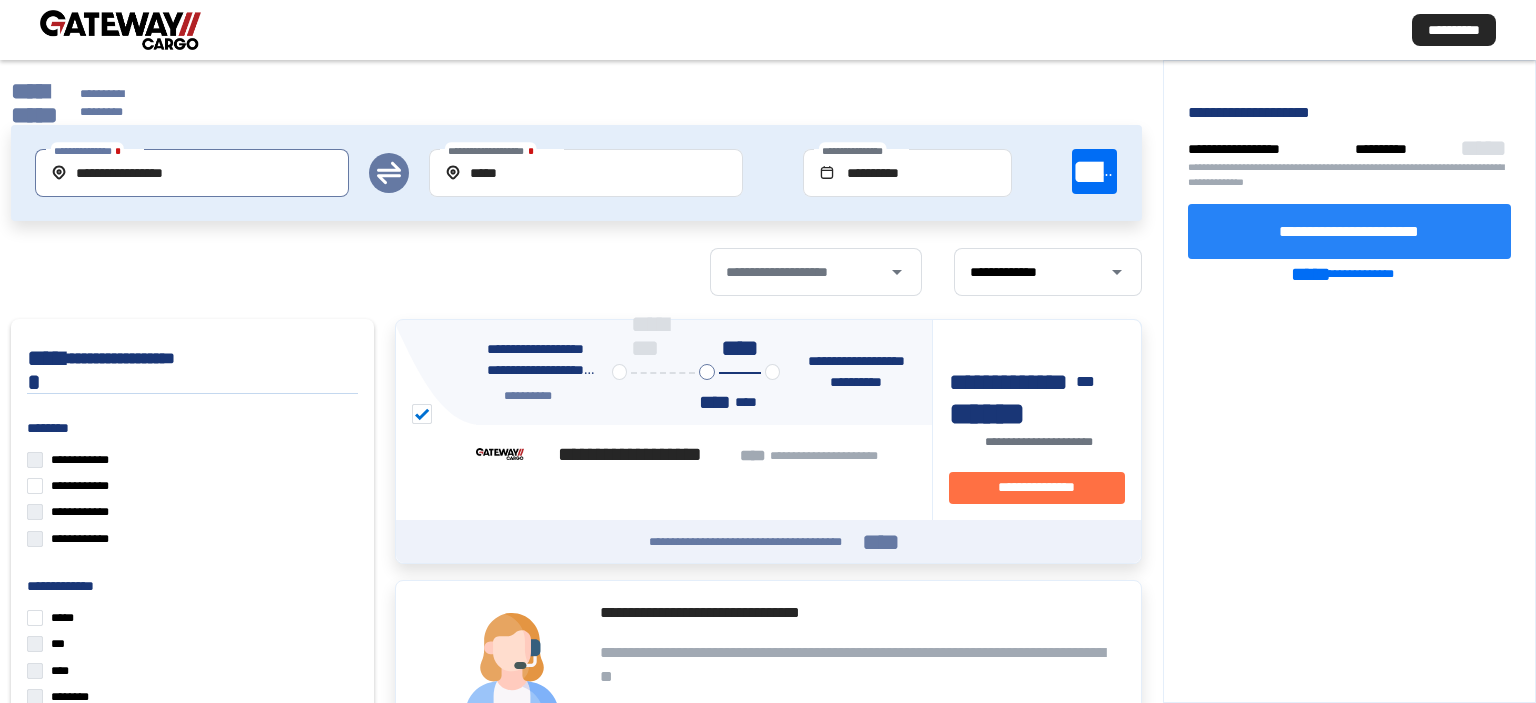 click on "**********" at bounding box center (192, 173) 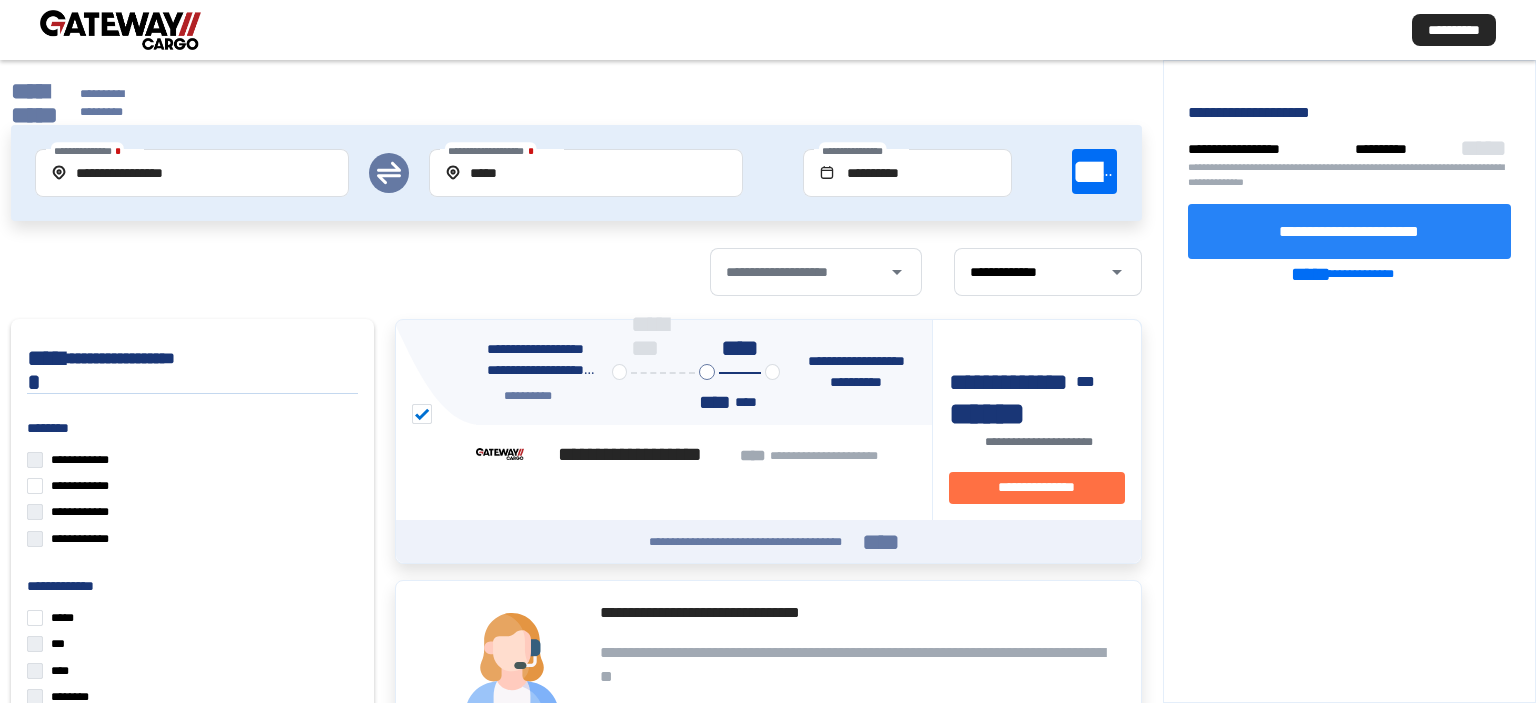 click on "**********" 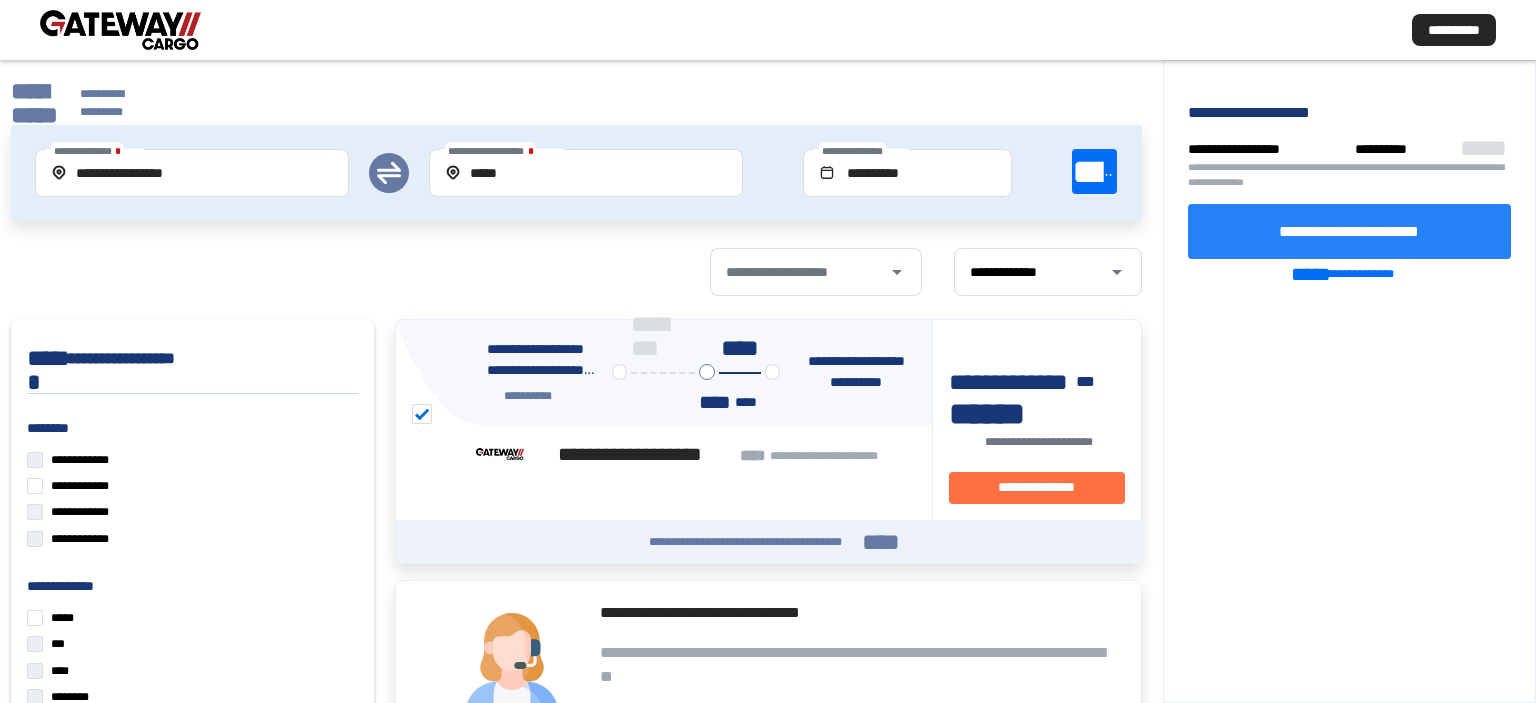 click on "**********" 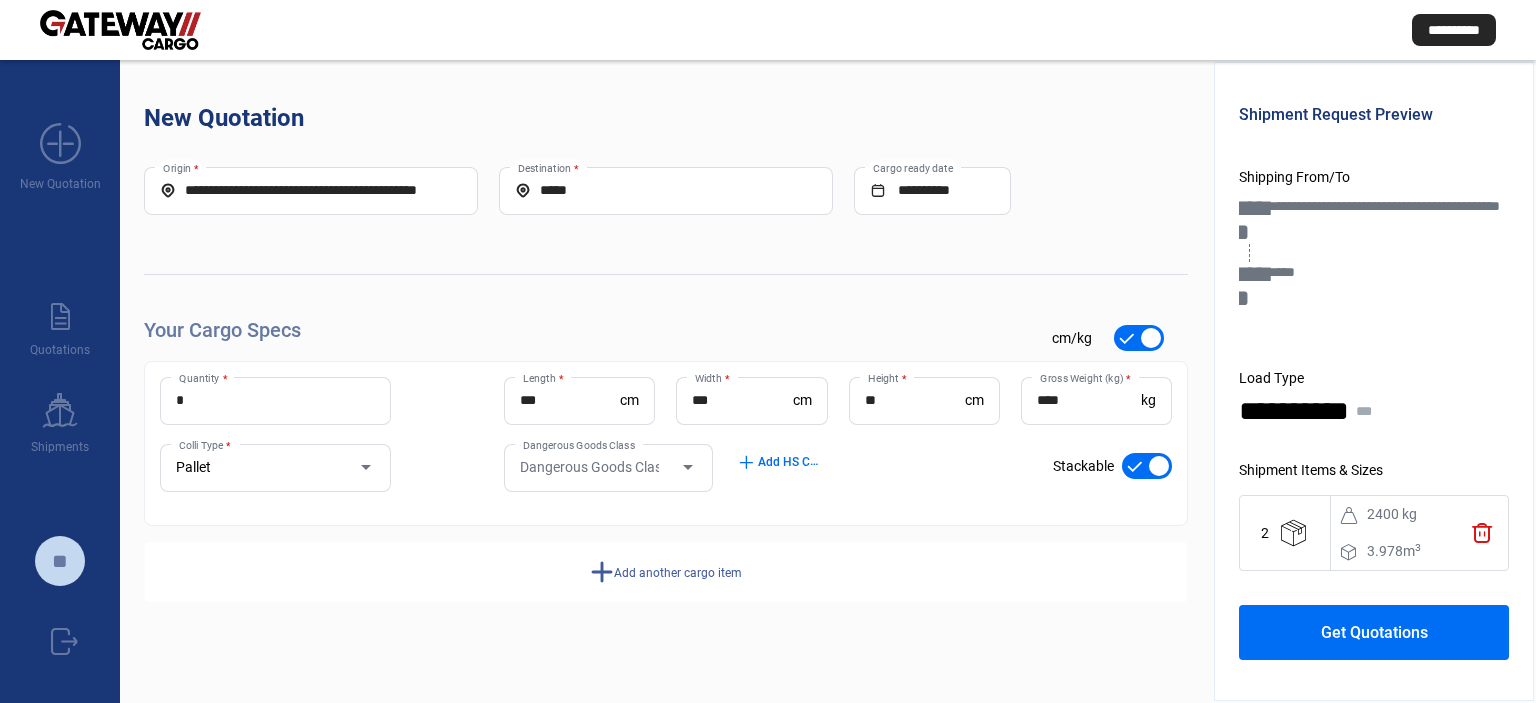 click on "Your Cargo Specs check_mark      cm/kg   *  Quantity * *** Length  * cm *** Width  * cm ** Height  * cm **** Gross Weight (kg)  * kg Pallet Colli Type * Dangerous Goods Class Dangerous Goods Class add  Add HS Codes check_mark    Stackable add  Add another cargo item" 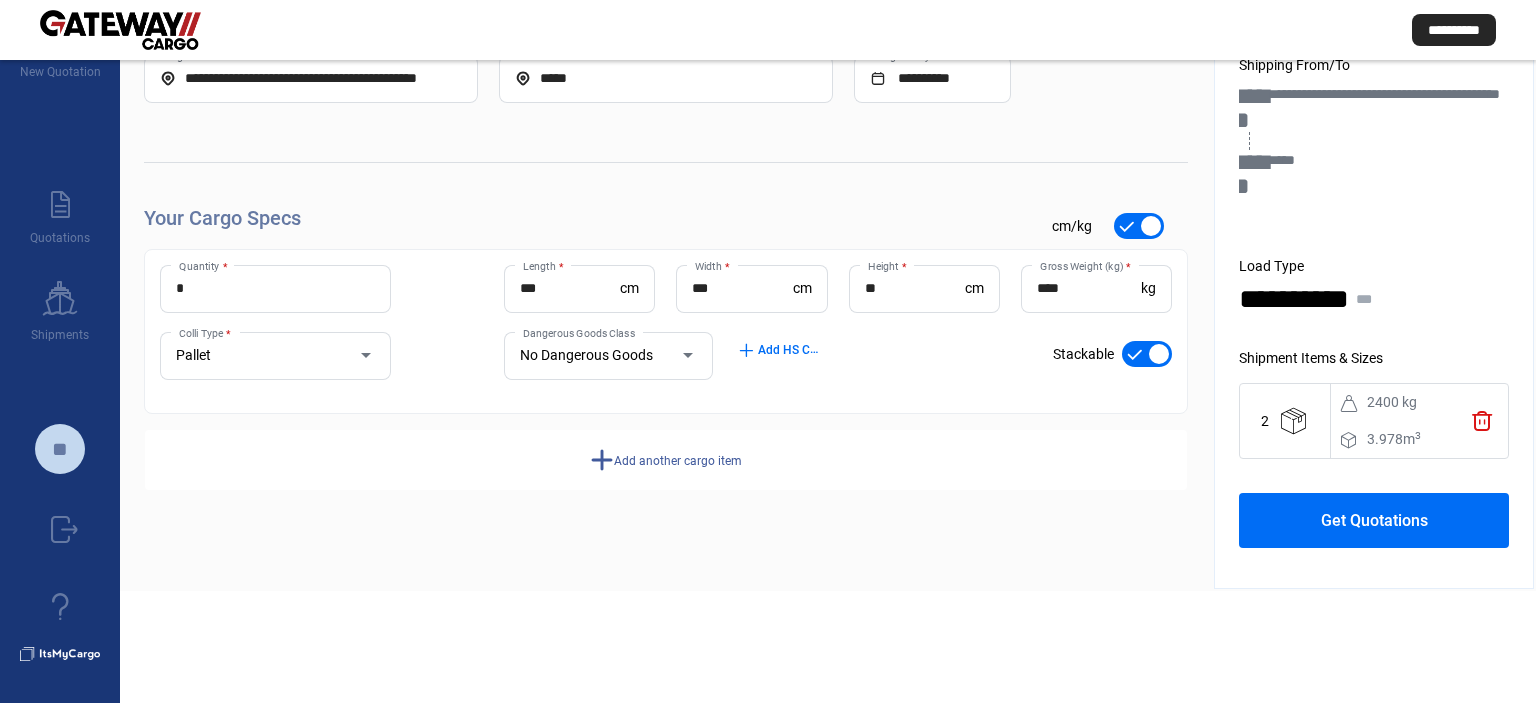 scroll, scrollTop: 0, scrollLeft: 0, axis: both 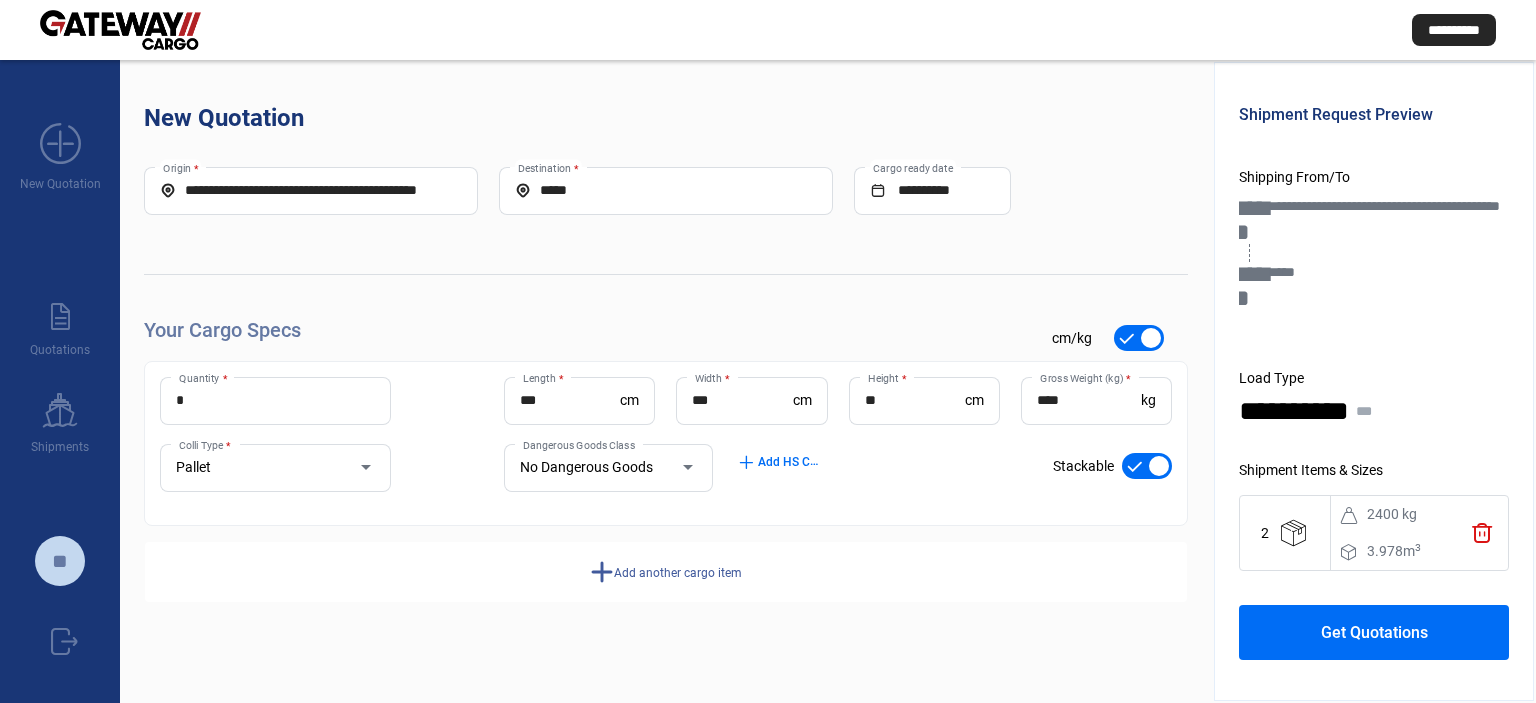 click on "**********" at bounding box center [311, 190] 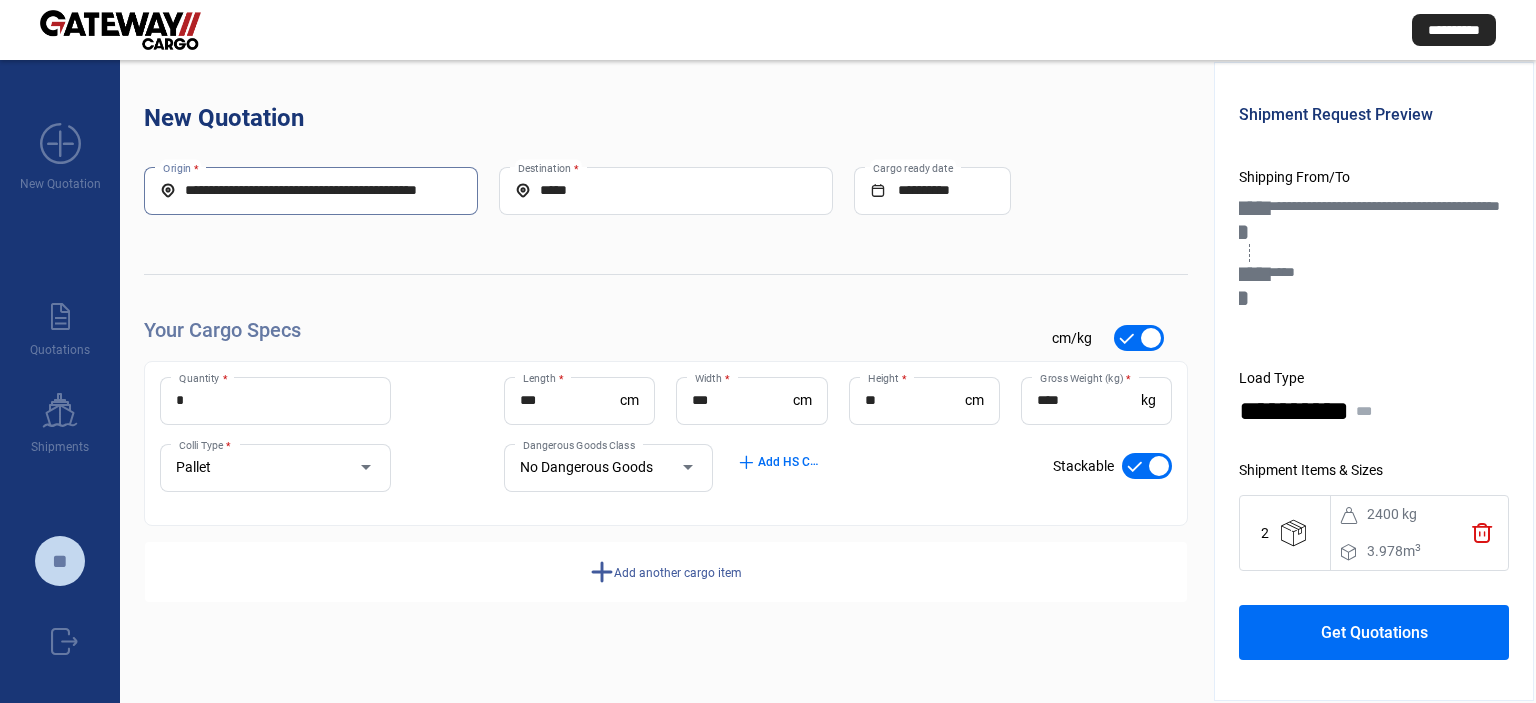 click on "**********" at bounding box center (311, 190) 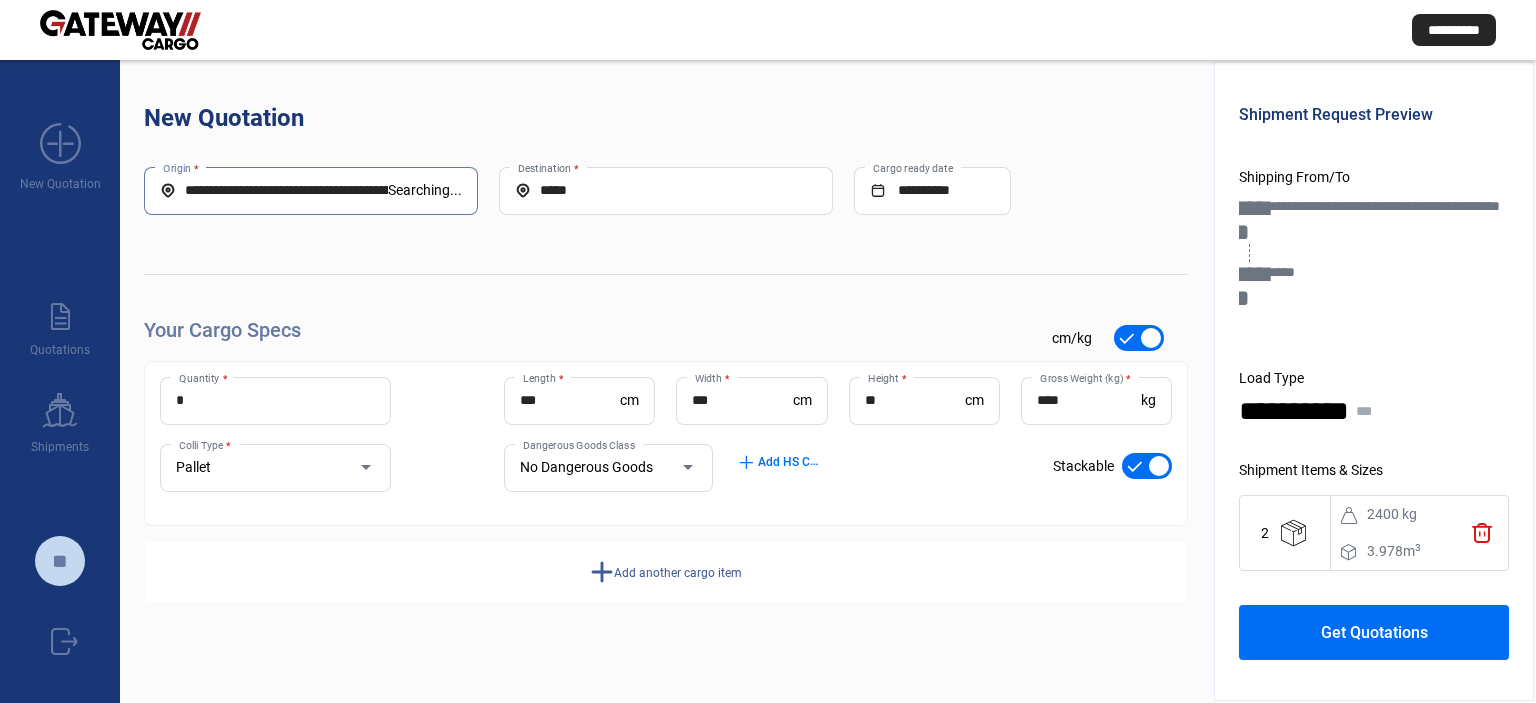 paste 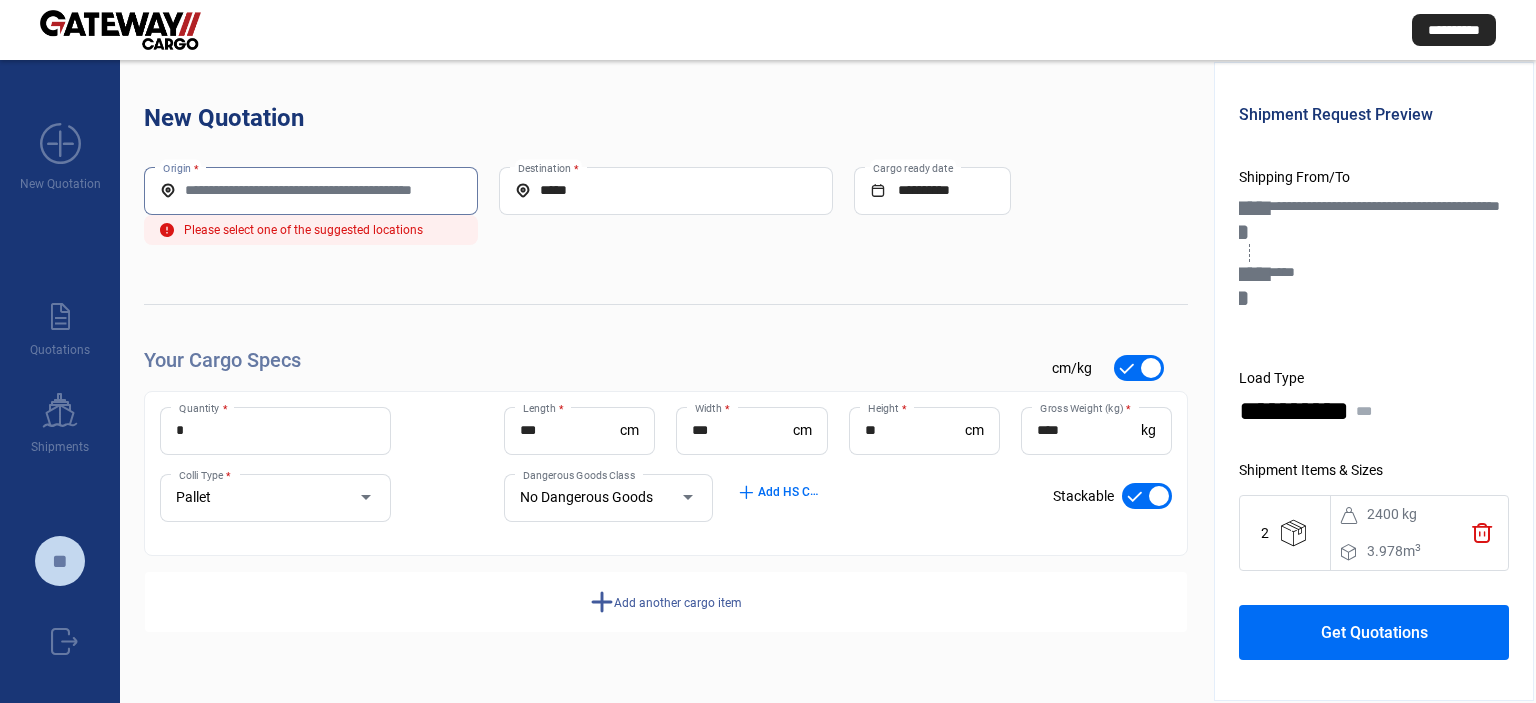 paste on "**********" 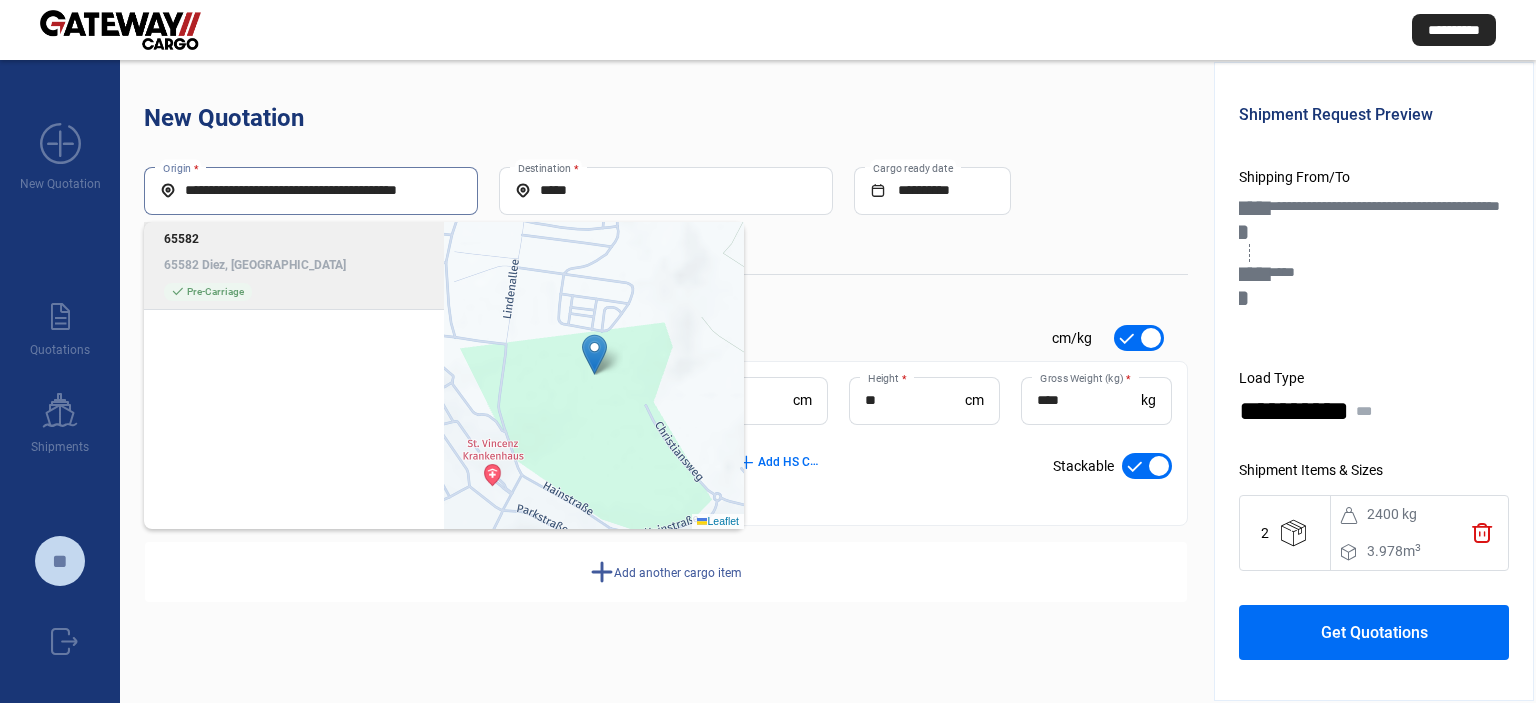 click on "65582 Diez, [GEOGRAPHIC_DATA]" 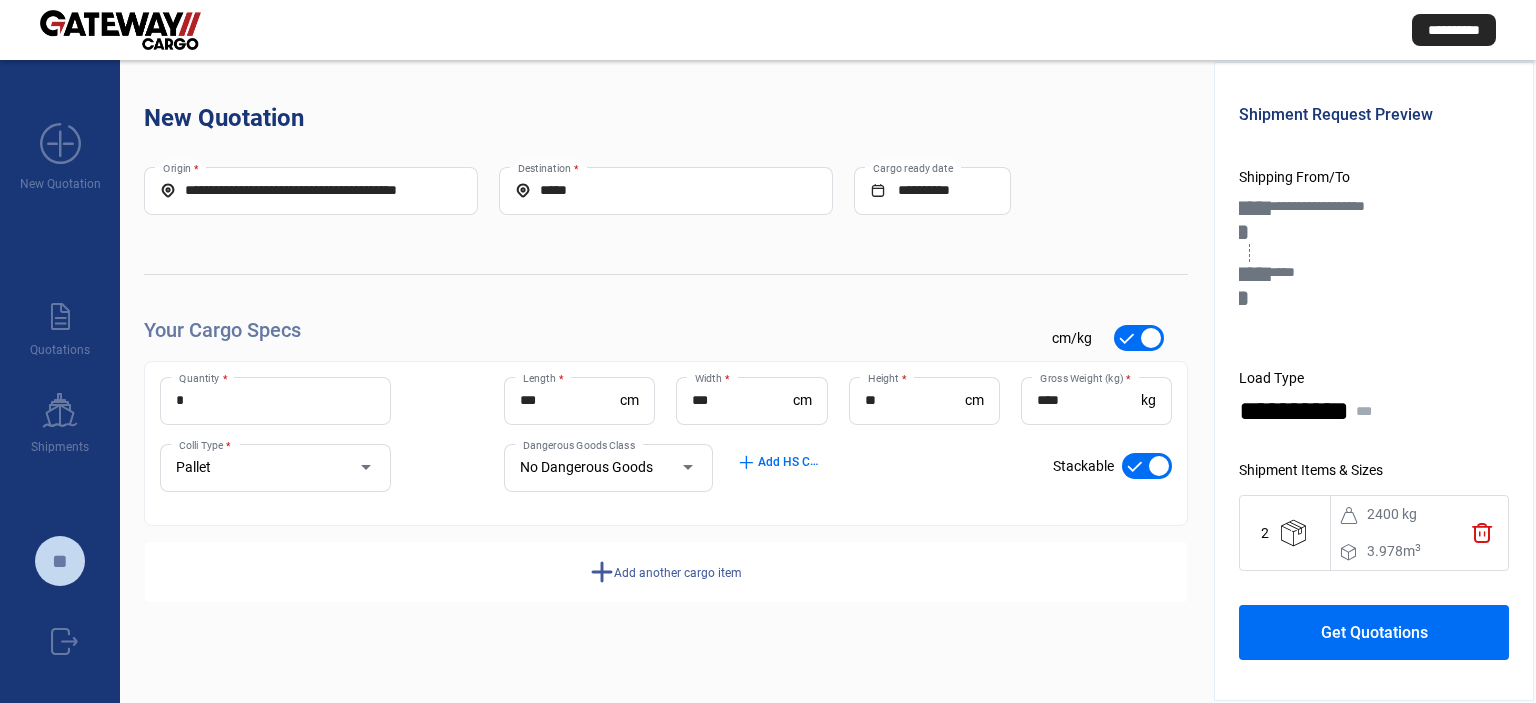 type on "**********" 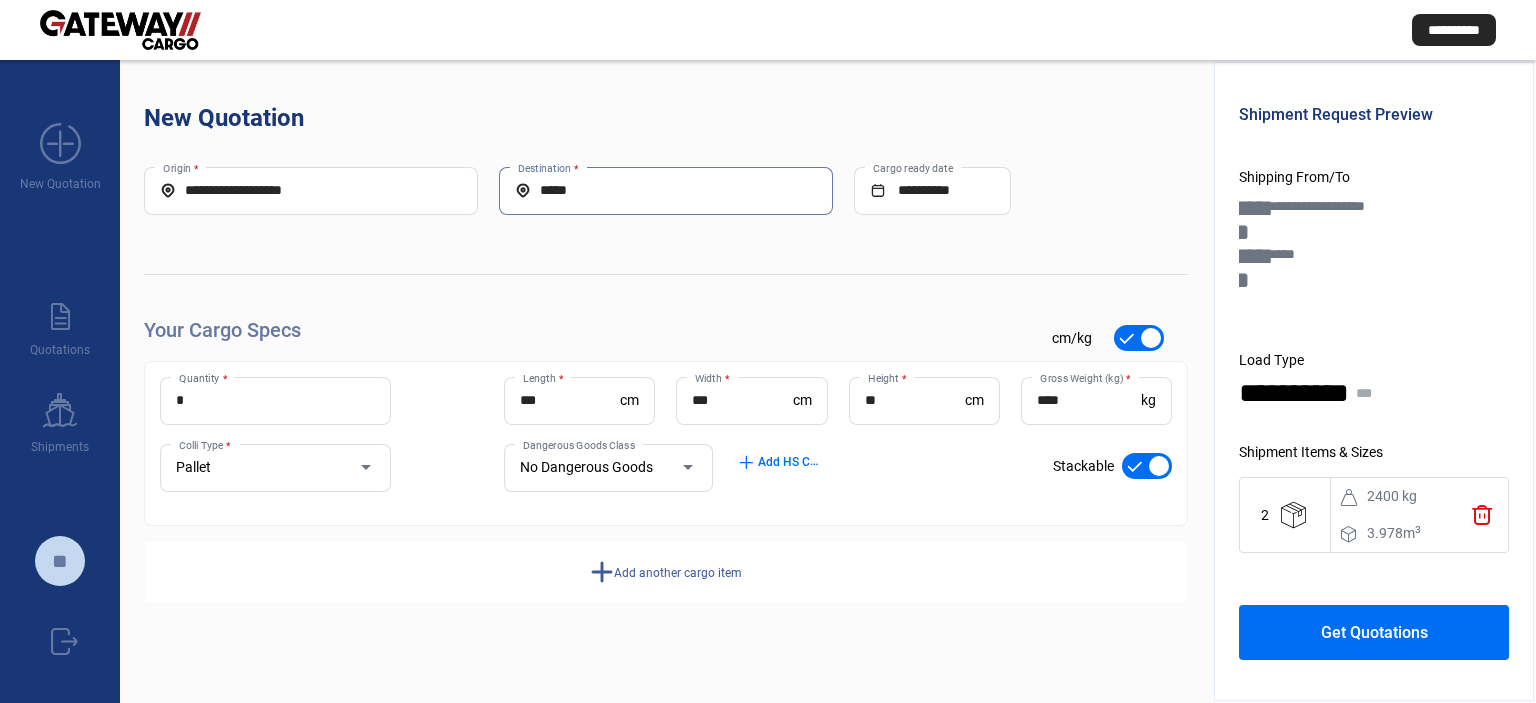 click on "*****" at bounding box center (666, 190) 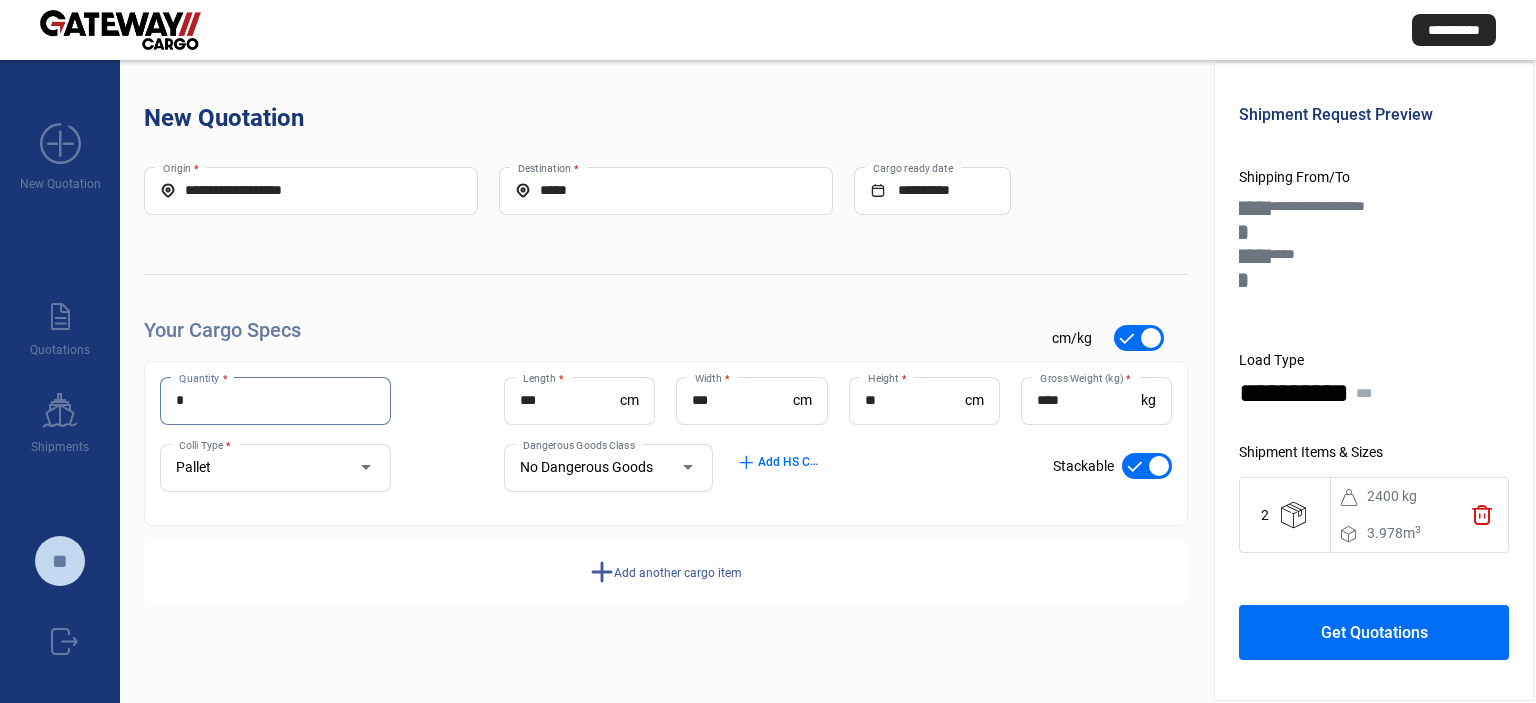 type on "*" 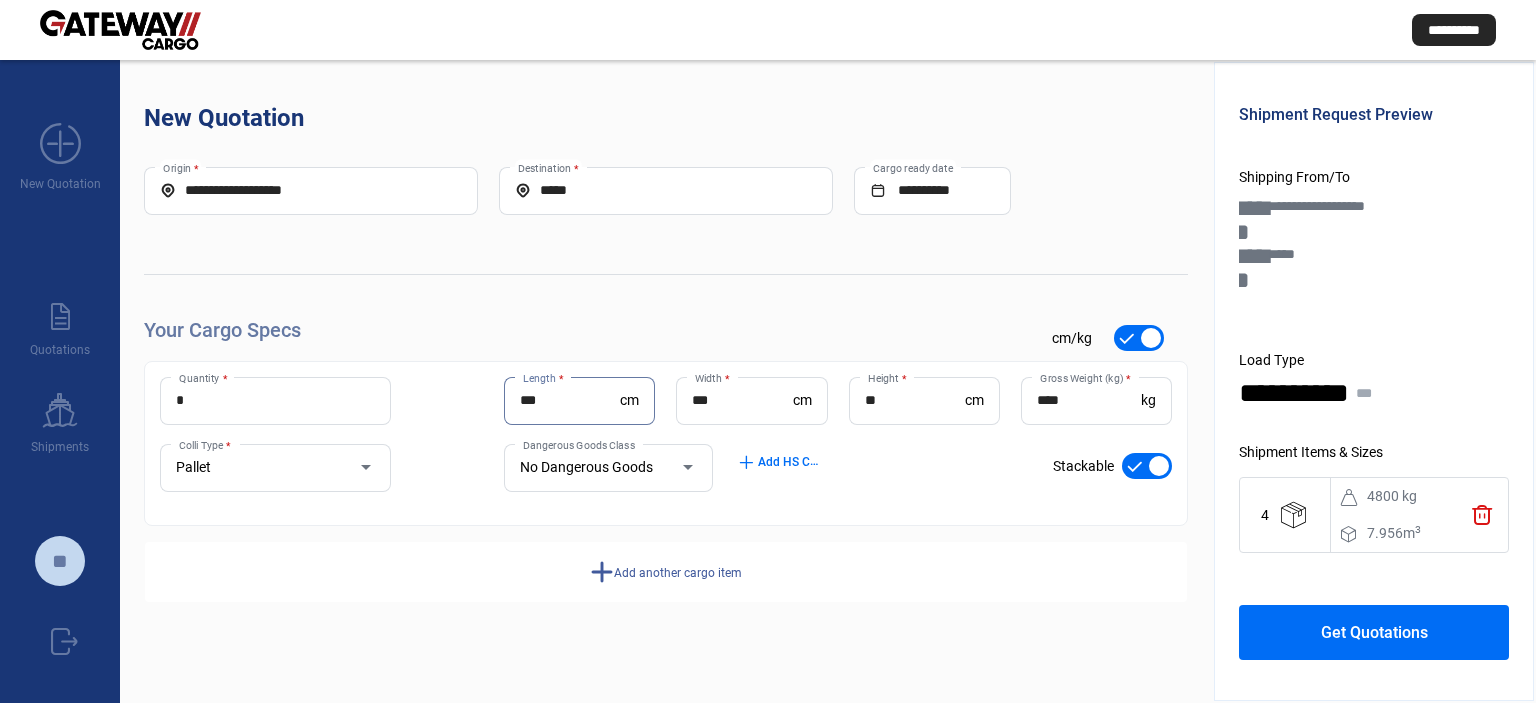 type on "***" 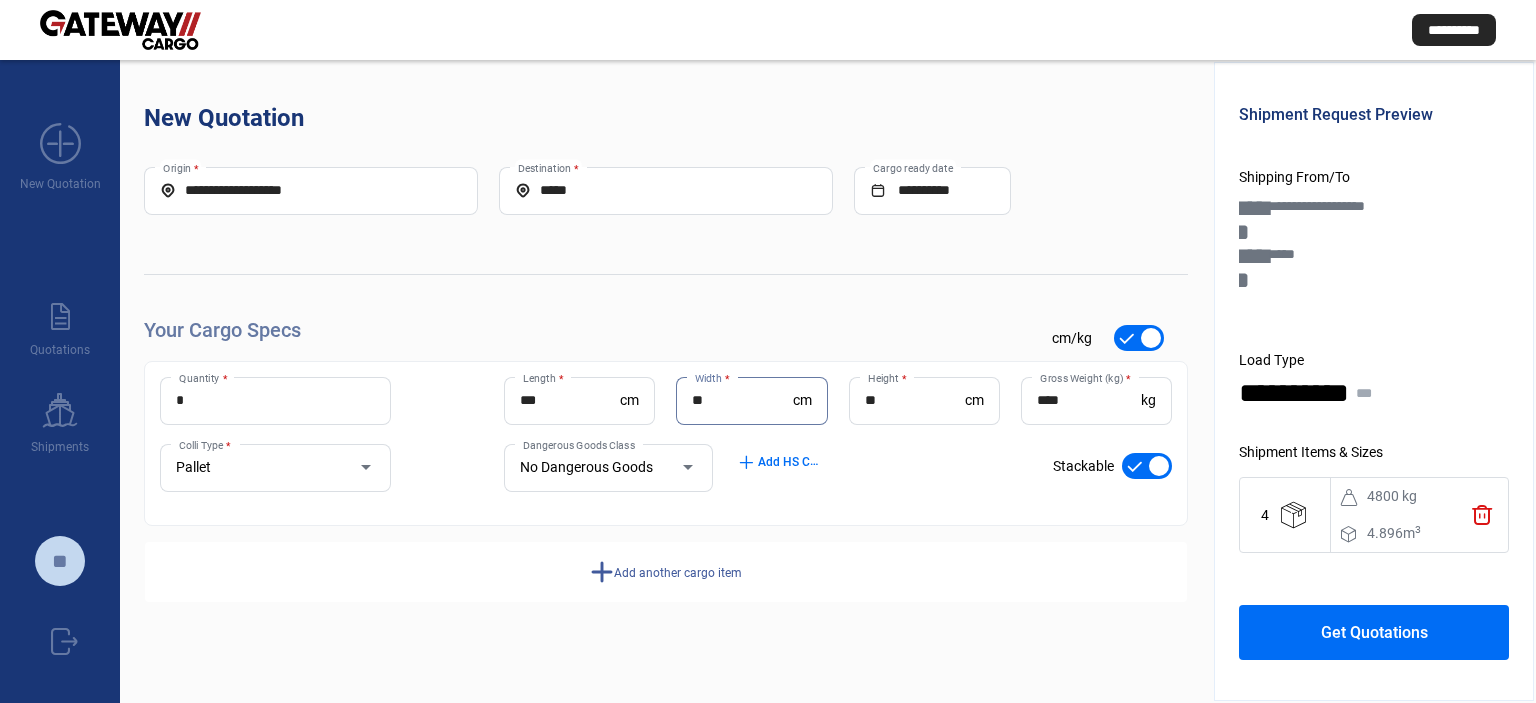 type on "**" 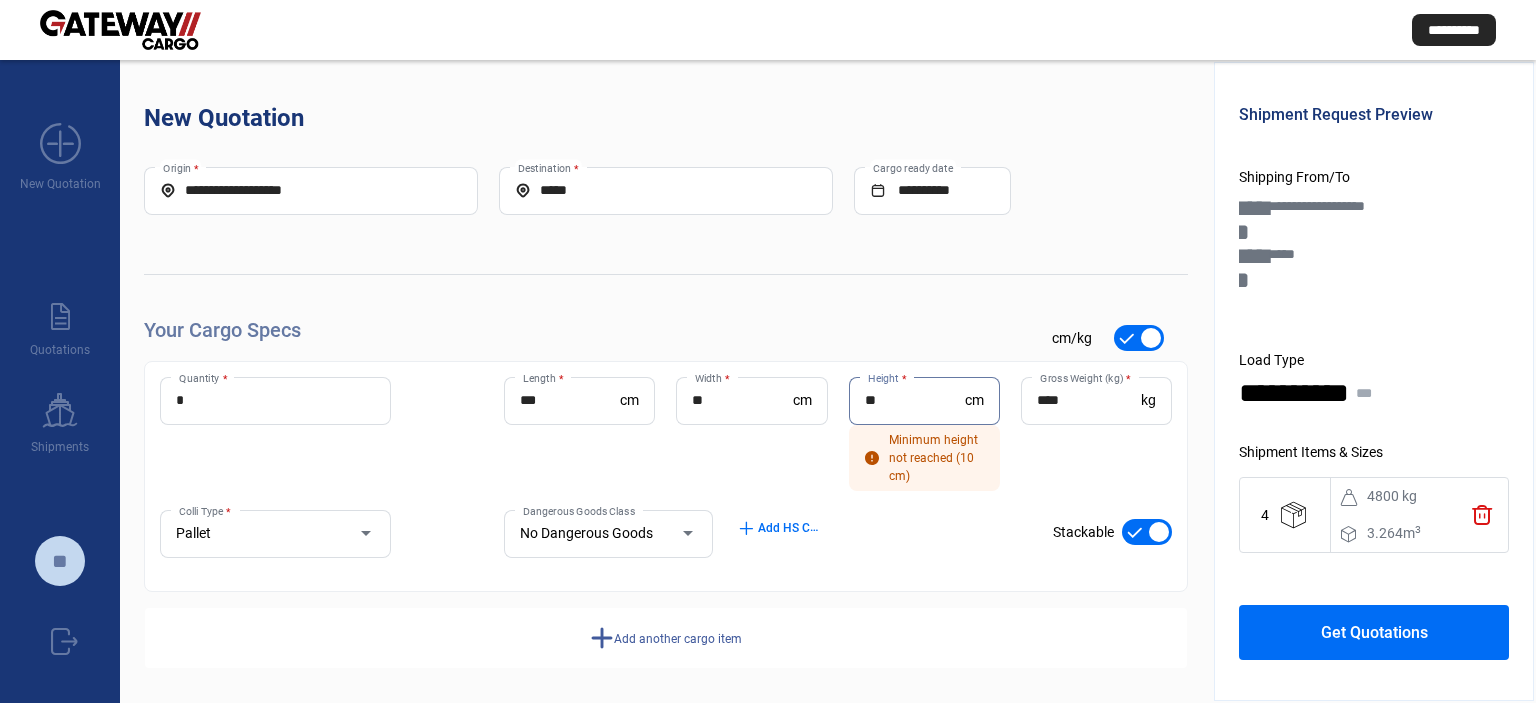 type on "**" 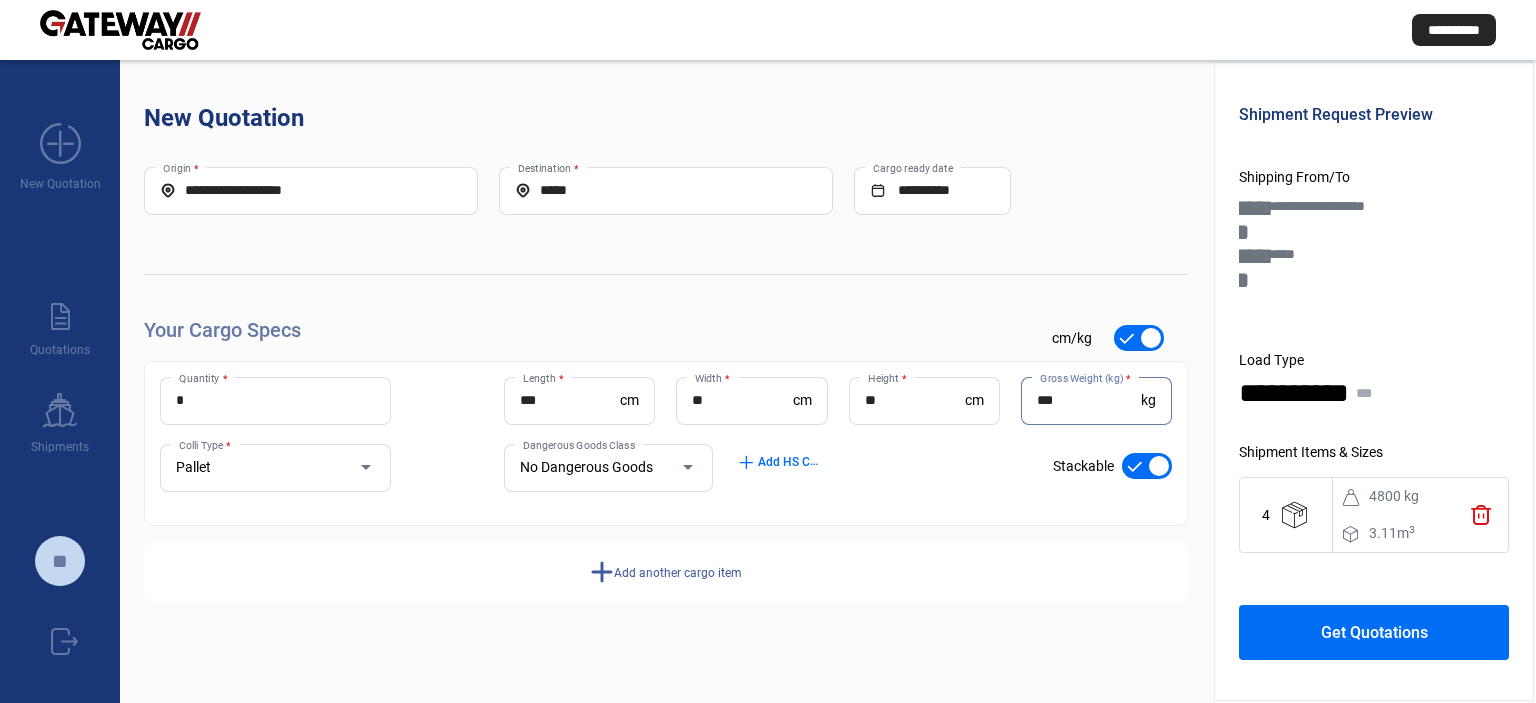 type on "***" 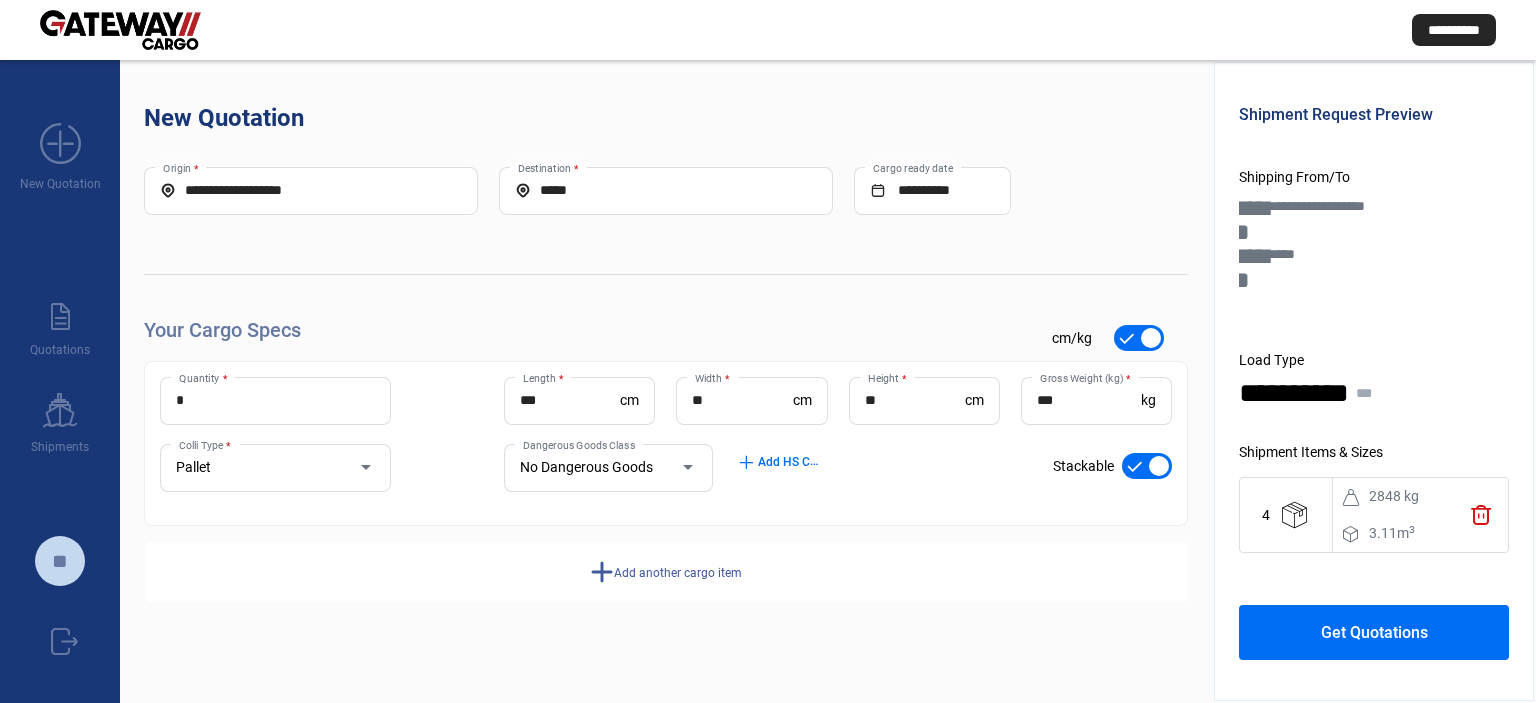 click on "Get Quotations" 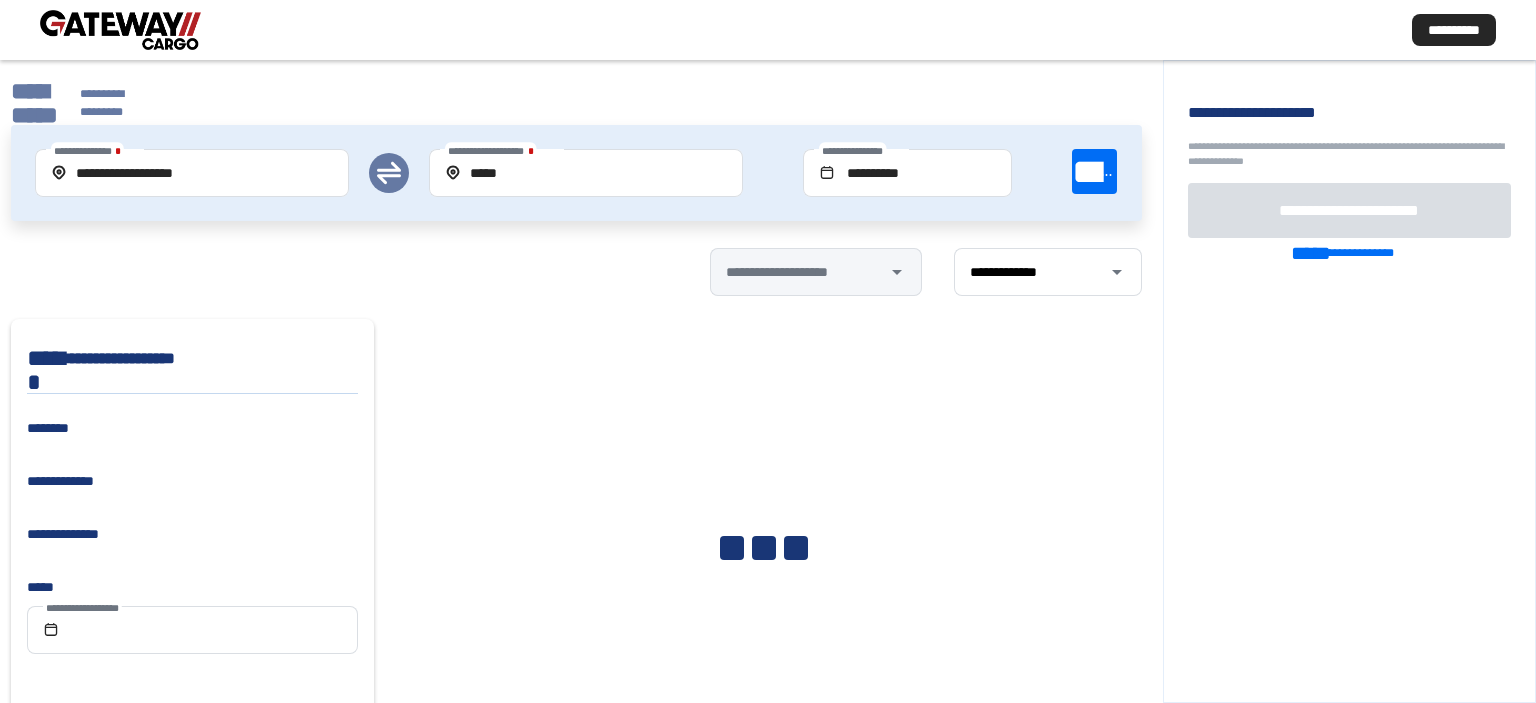 scroll, scrollTop: 152, scrollLeft: 0, axis: vertical 